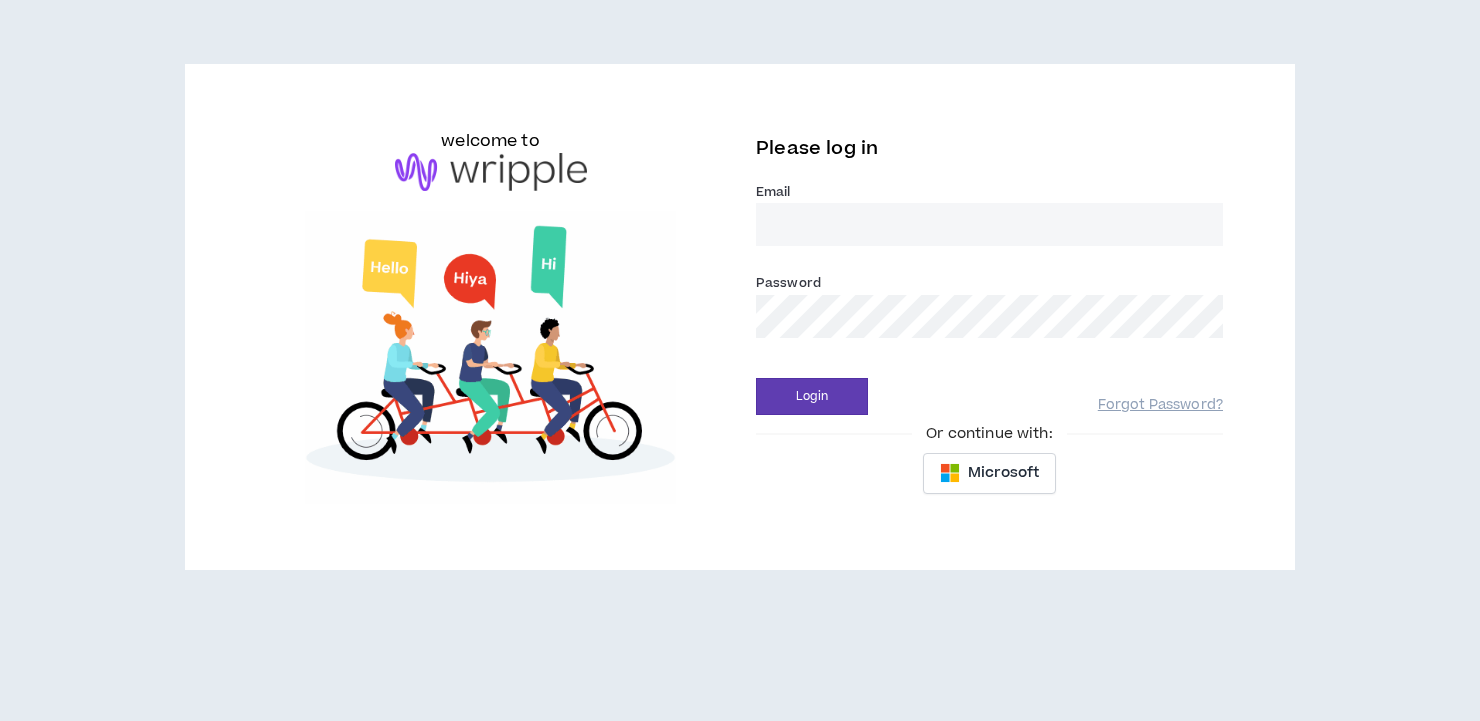 scroll, scrollTop: 0, scrollLeft: 0, axis: both 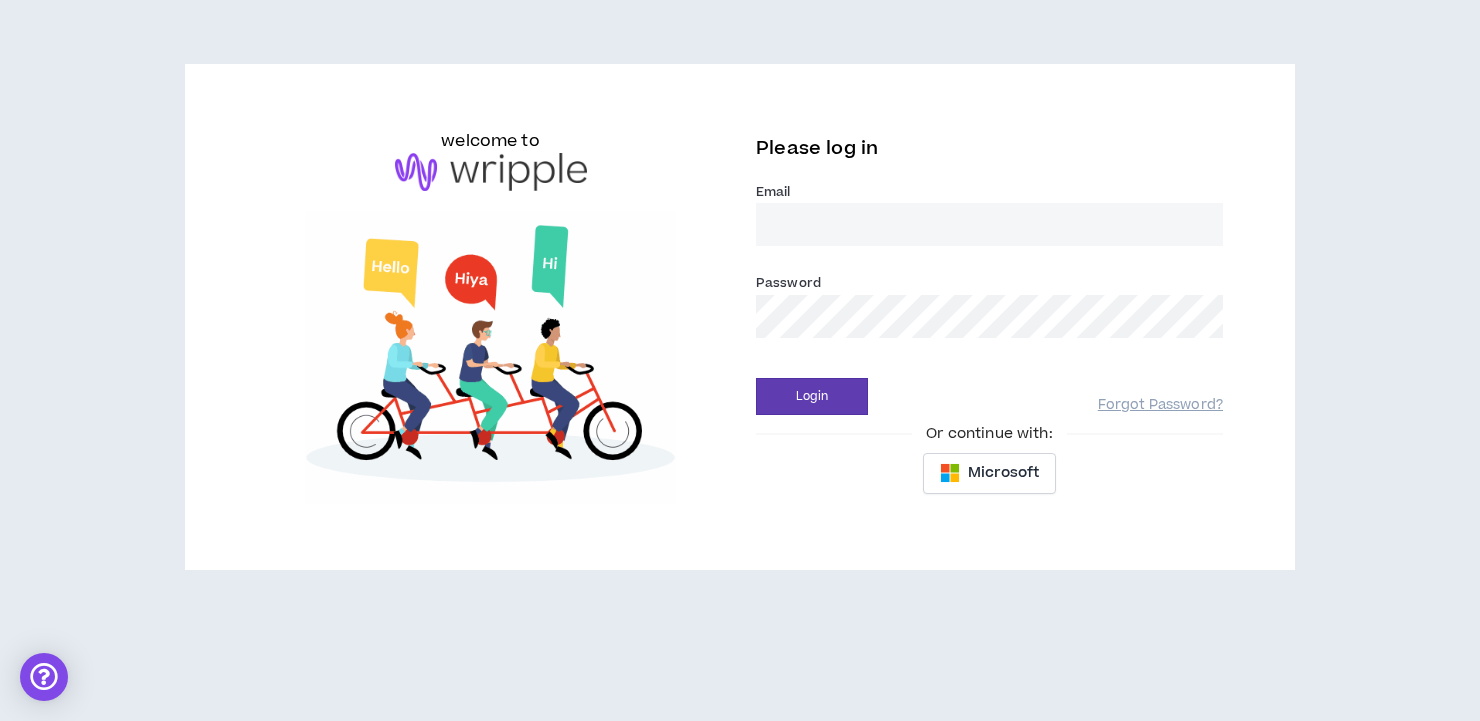 type on "gabriella@[example.com]" 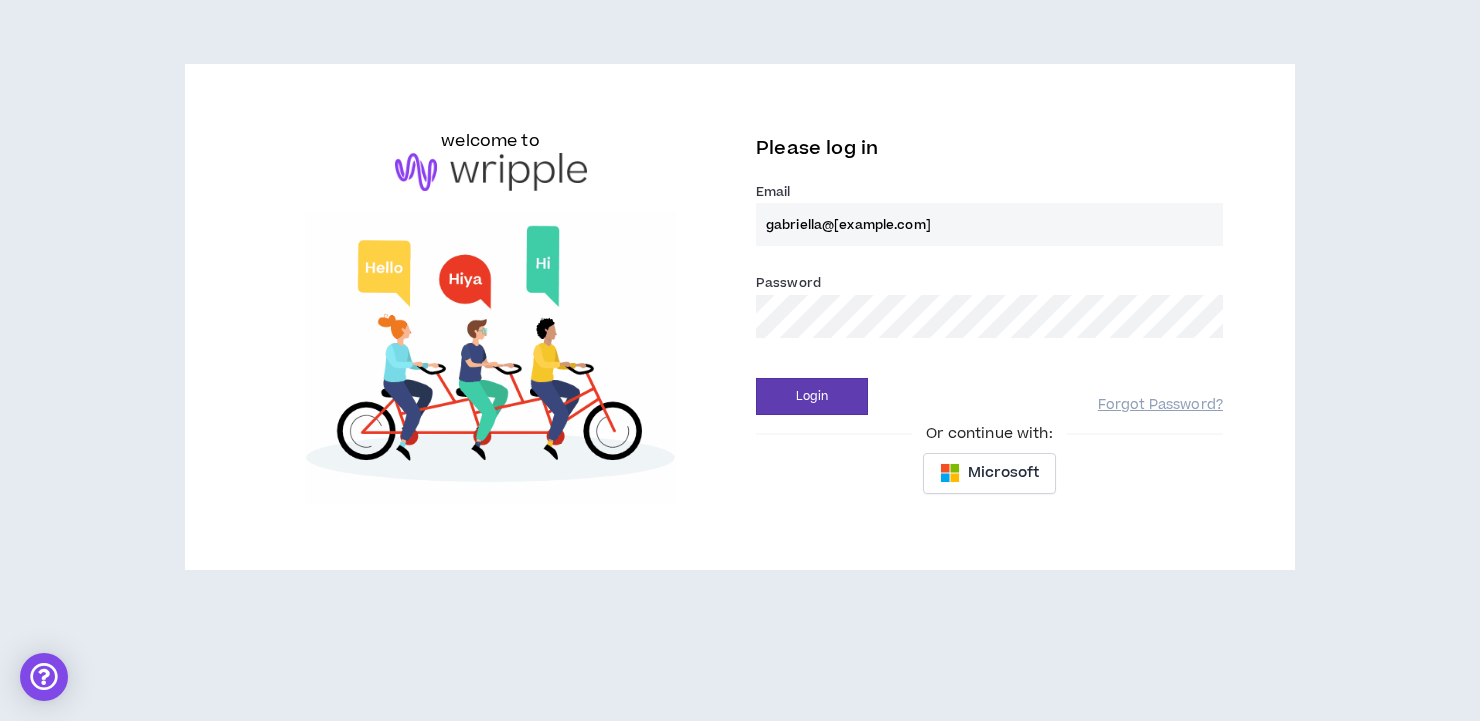 click on "Login" at bounding box center [812, 396] 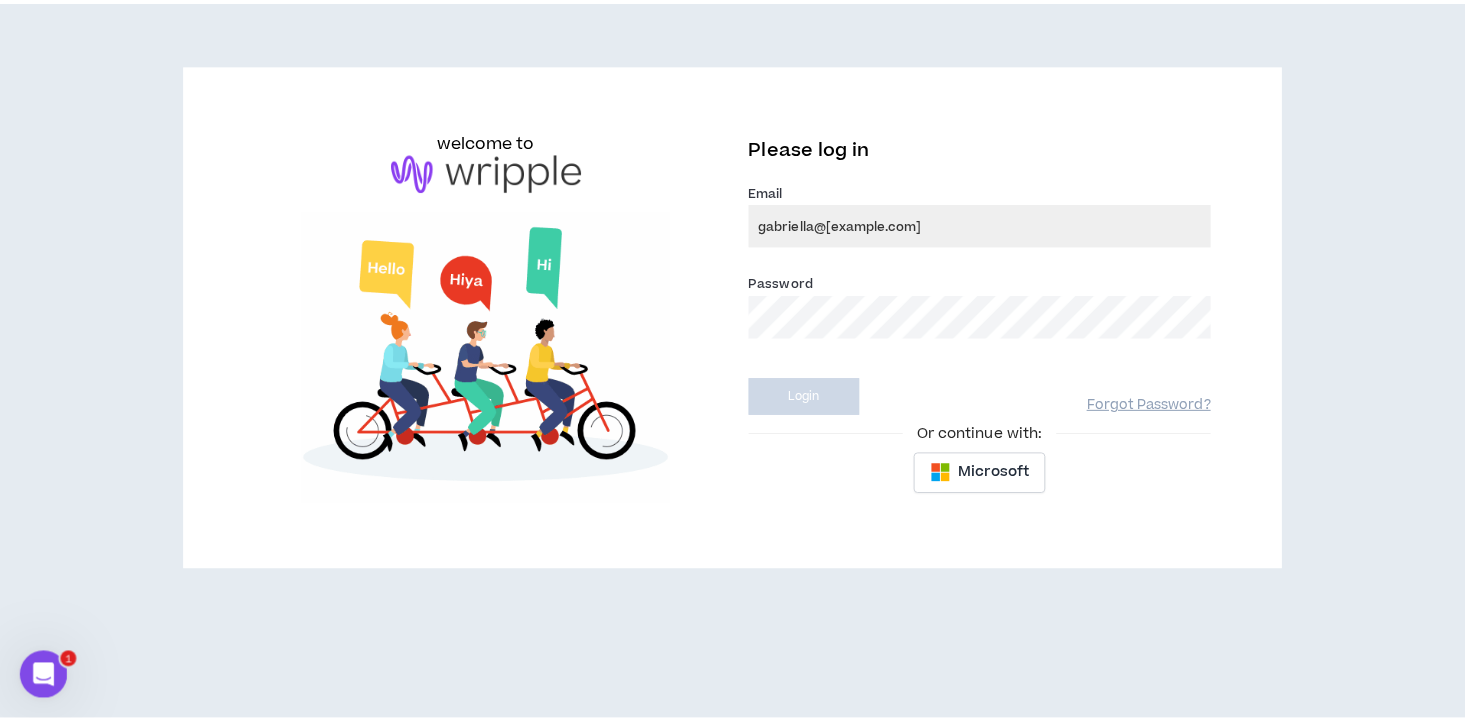 scroll, scrollTop: 0, scrollLeft: 0, axis: both 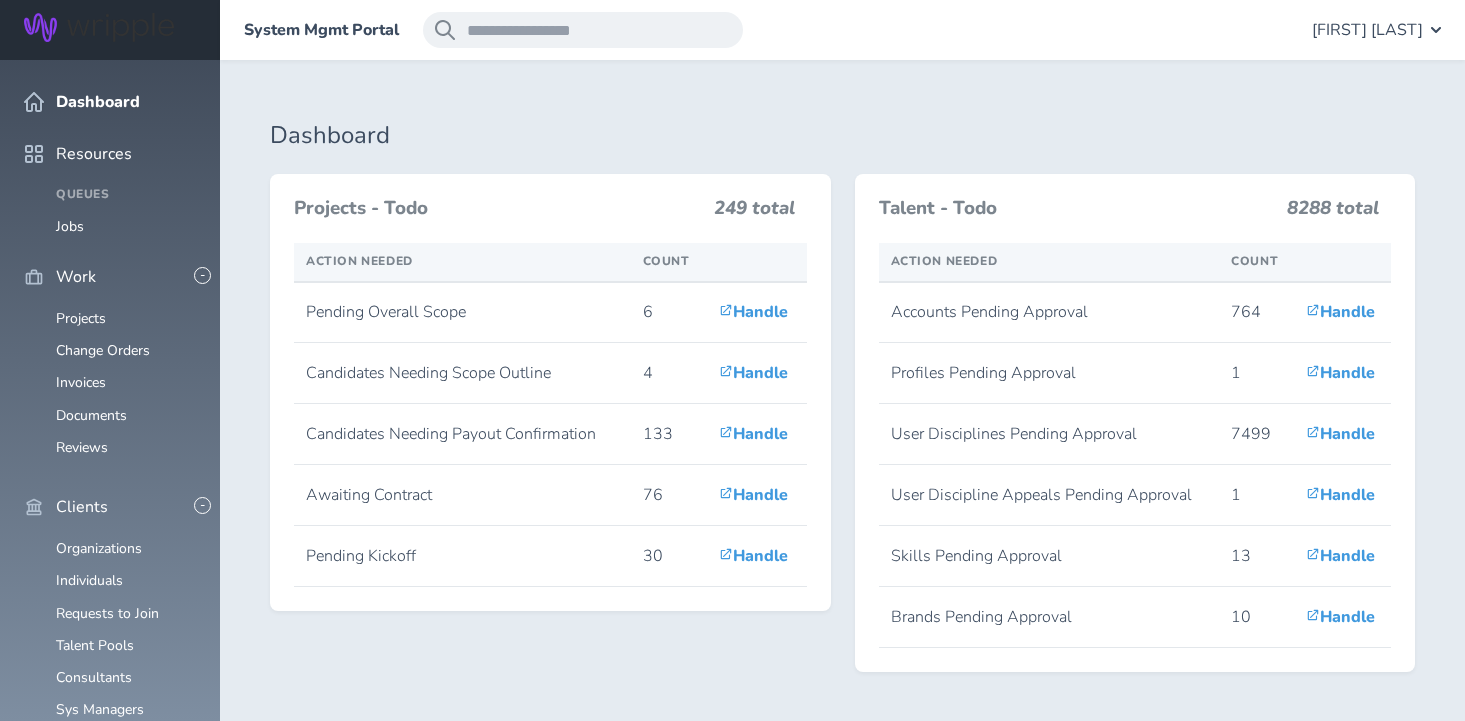 click on "Gabriella Rico" at bounding box center (1367, 30) 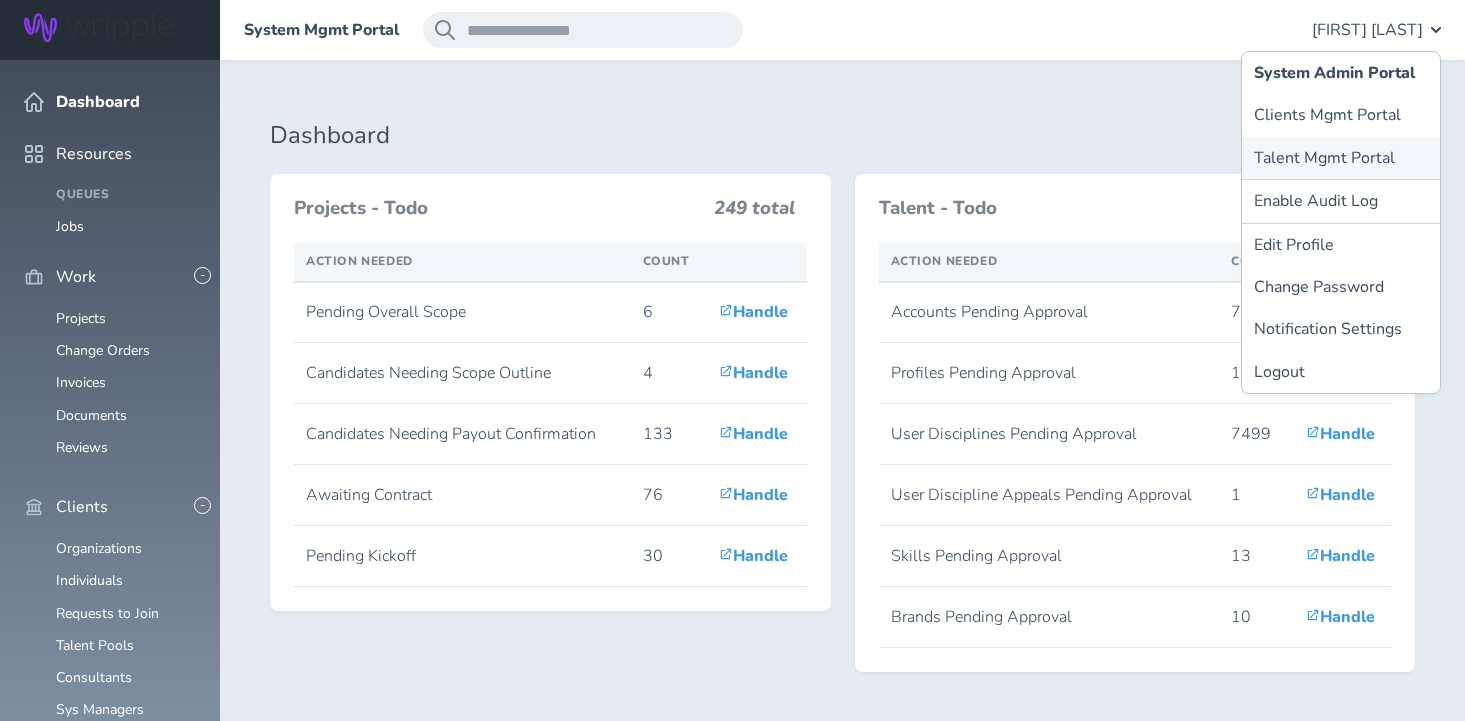 click on "Talent Mgmt Portal" at bounding box center (1341, 158) 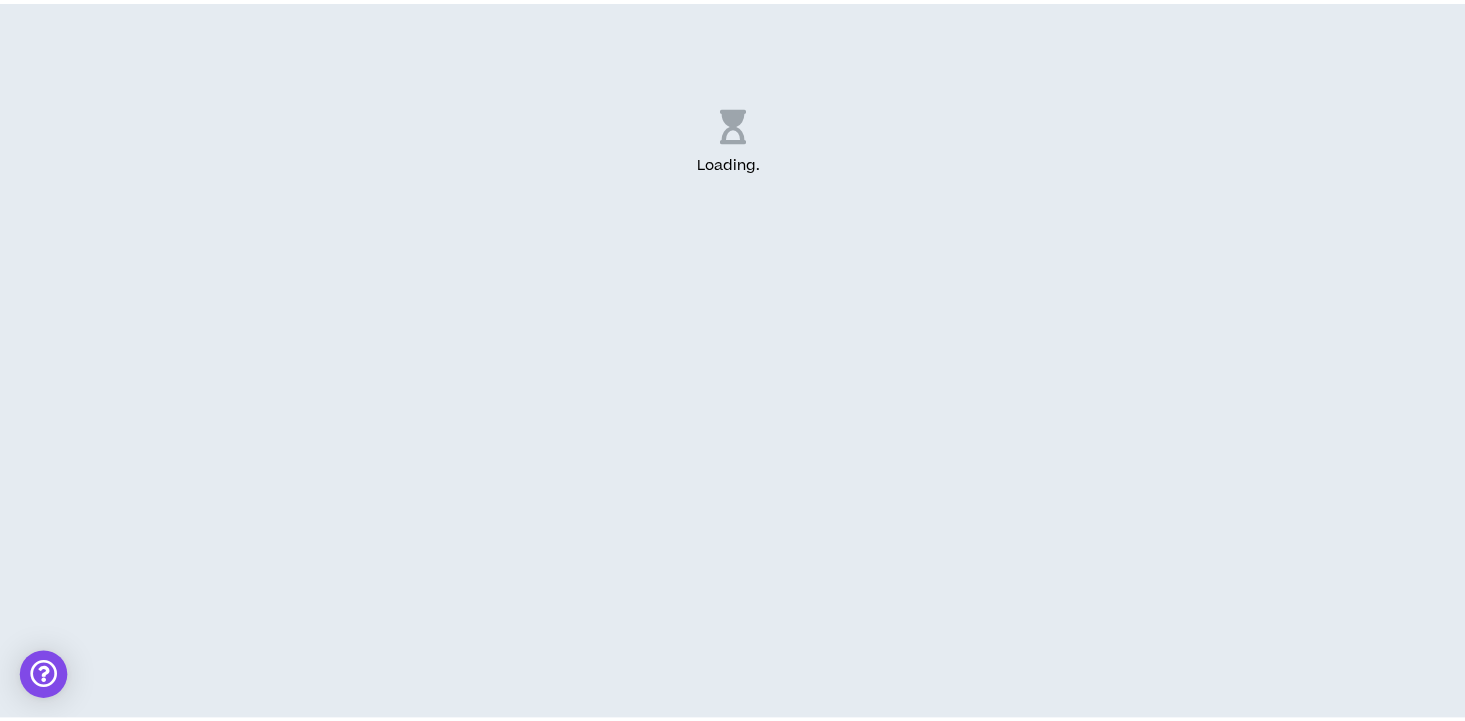 scroll, scrollTop: 0, scrollLeft: 0, axis: both 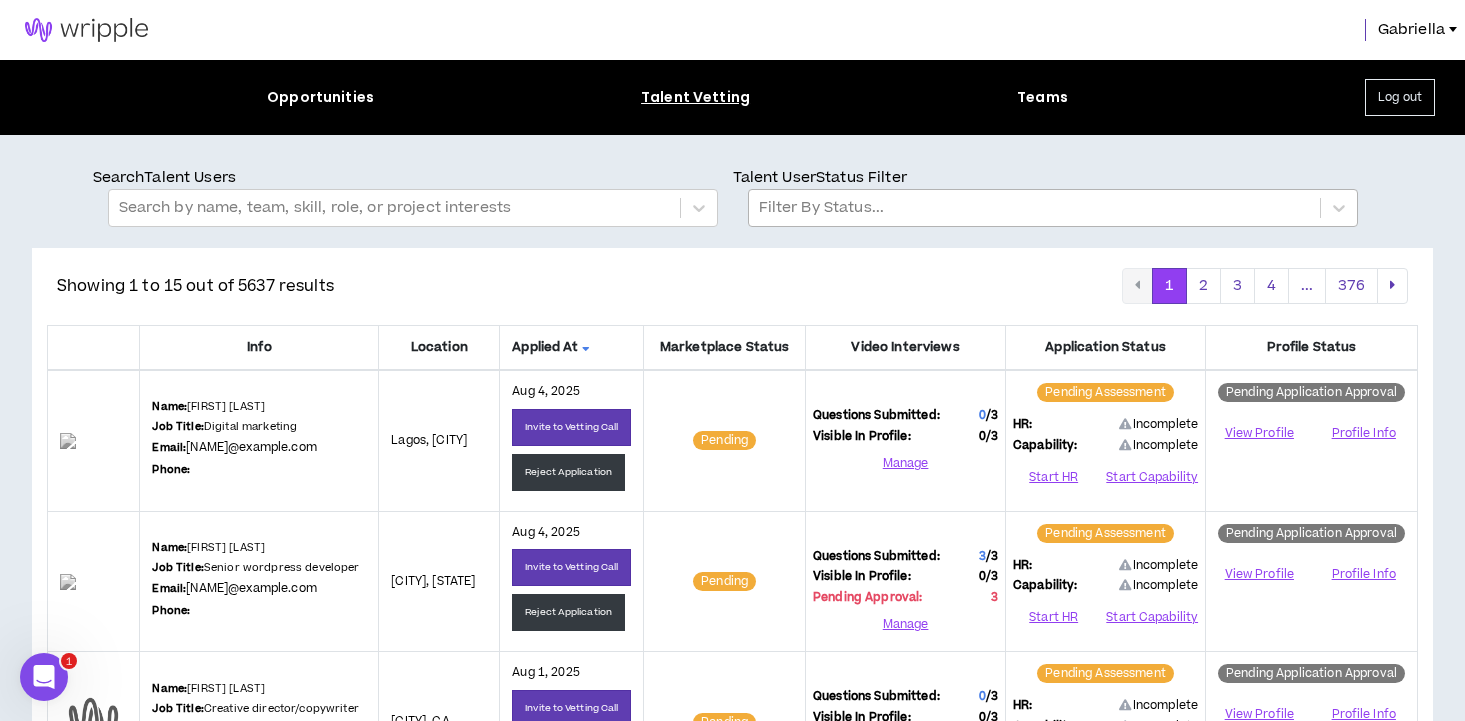 click at bounding box center [1034, 208] 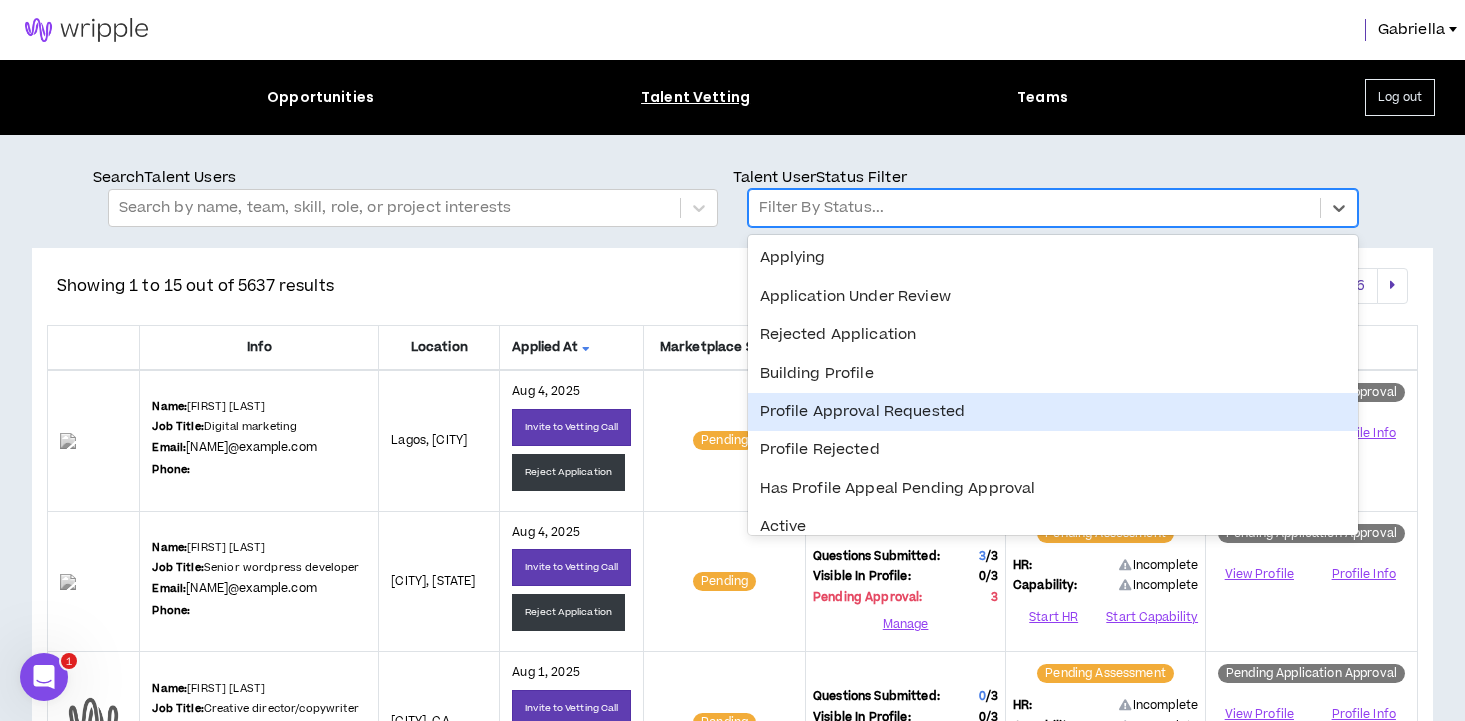 click on "Profile Approval Requested" at bounding box center (1053, 412) 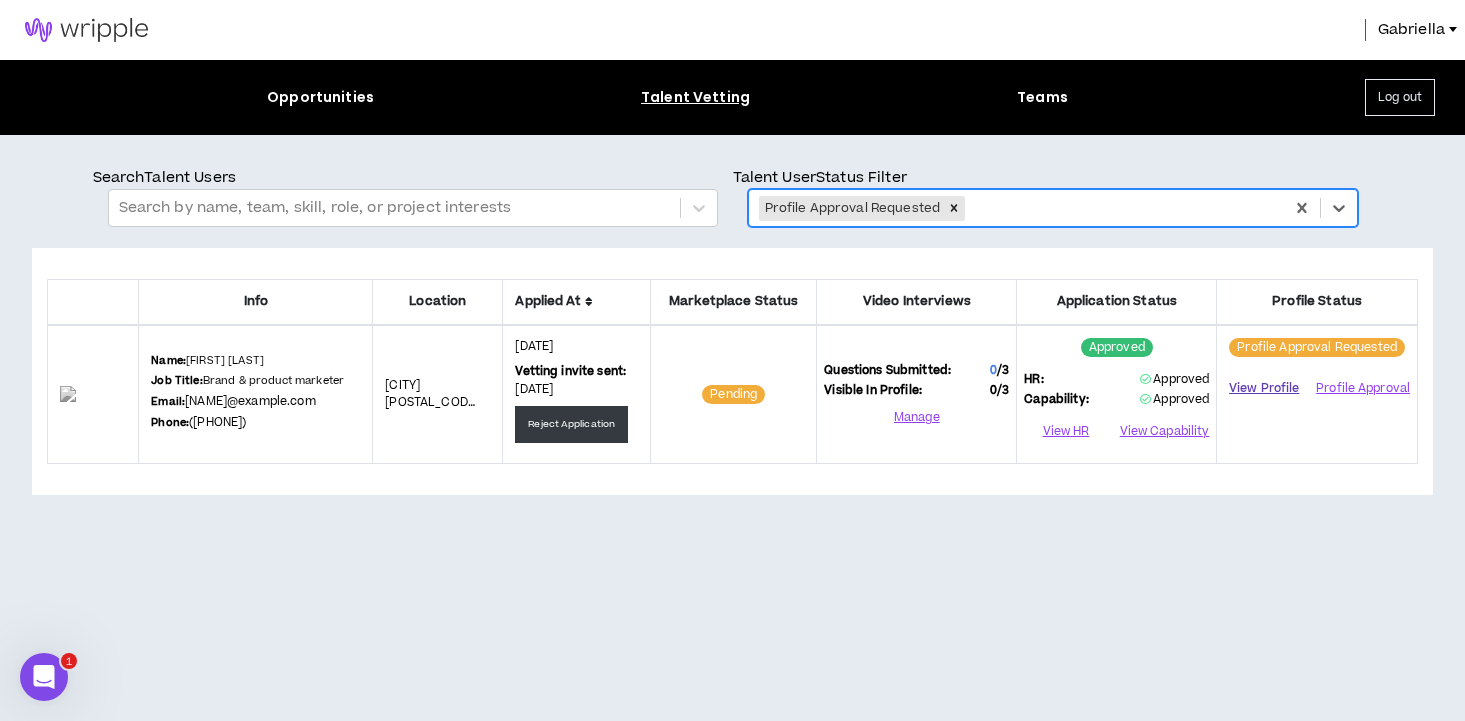 click on "View Profile" at bounding box center (1264, 388) 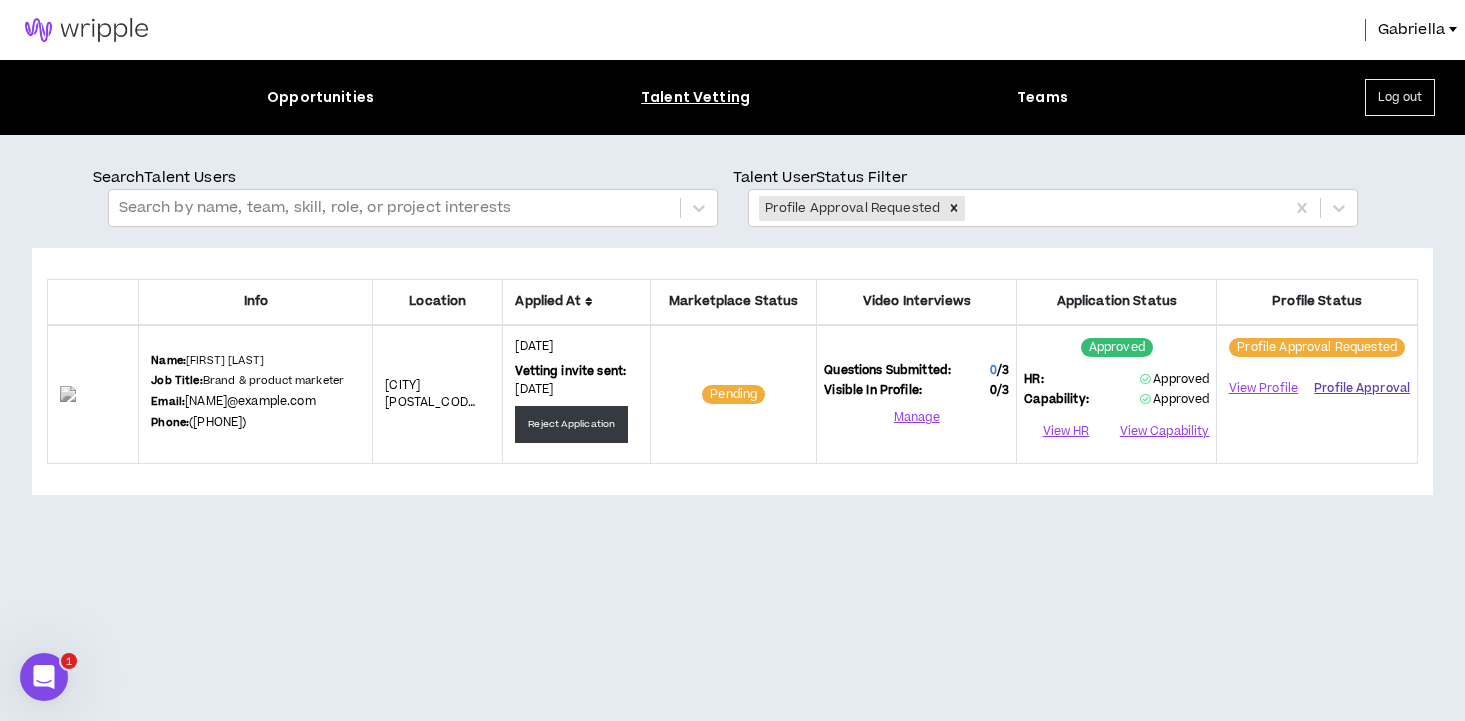 click on "Profile Approval" at bounding box center (1362, 388) 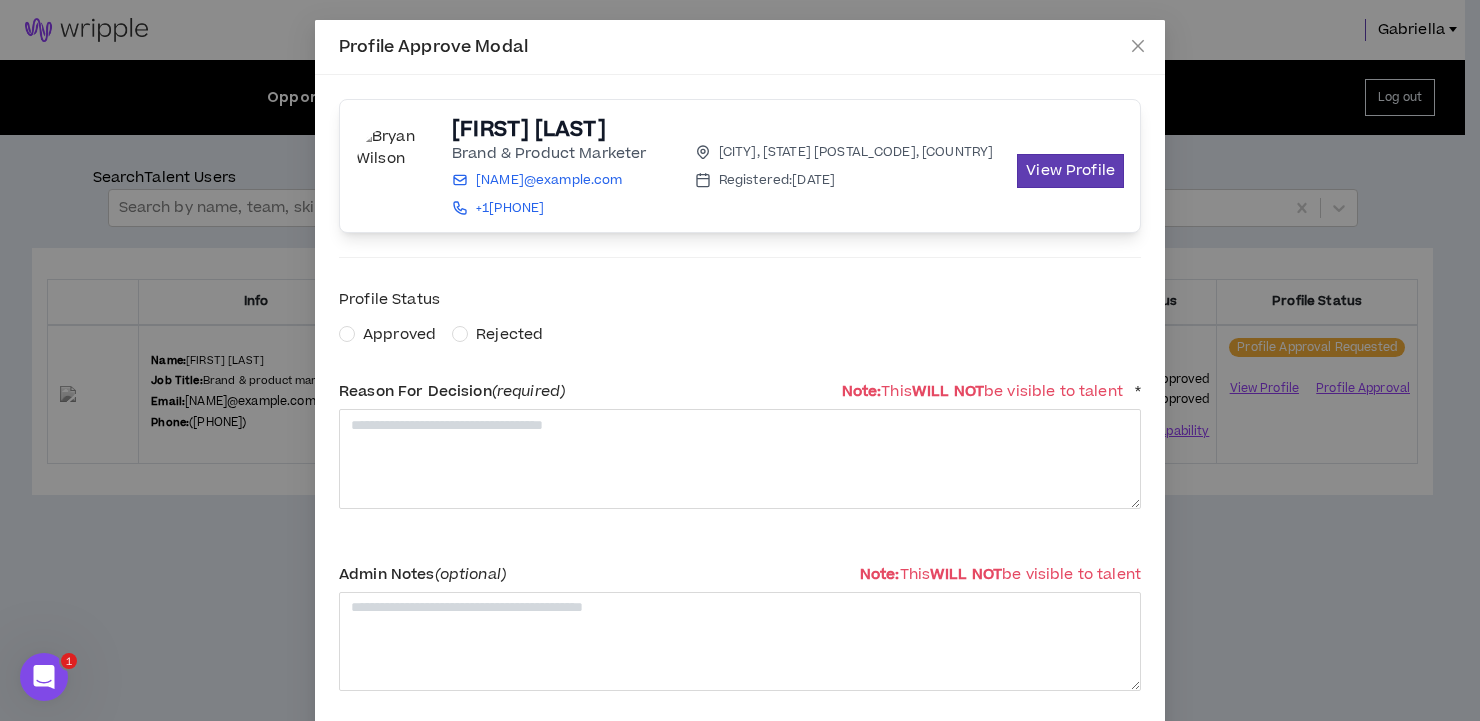 click on "Approved" at bounding box center [399, 334] 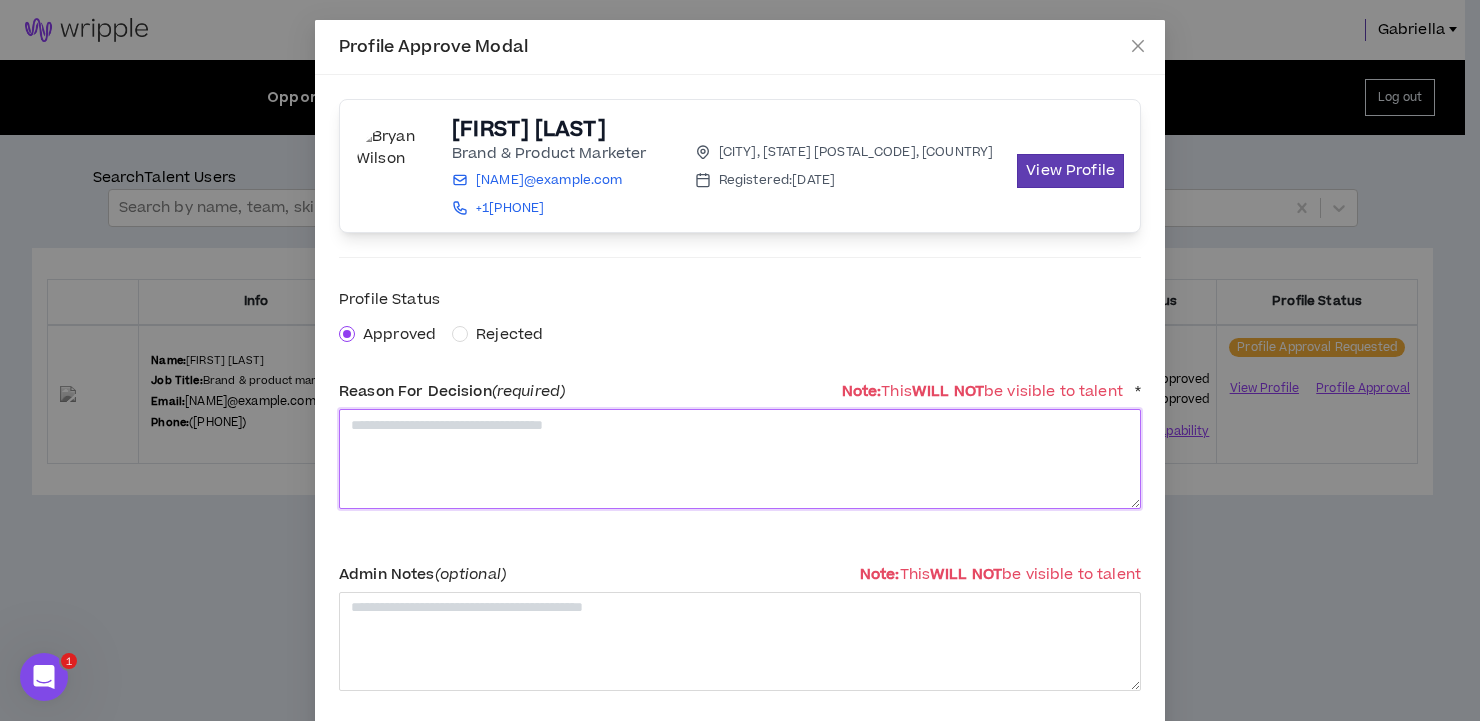 click at bounding box center [740, 458] 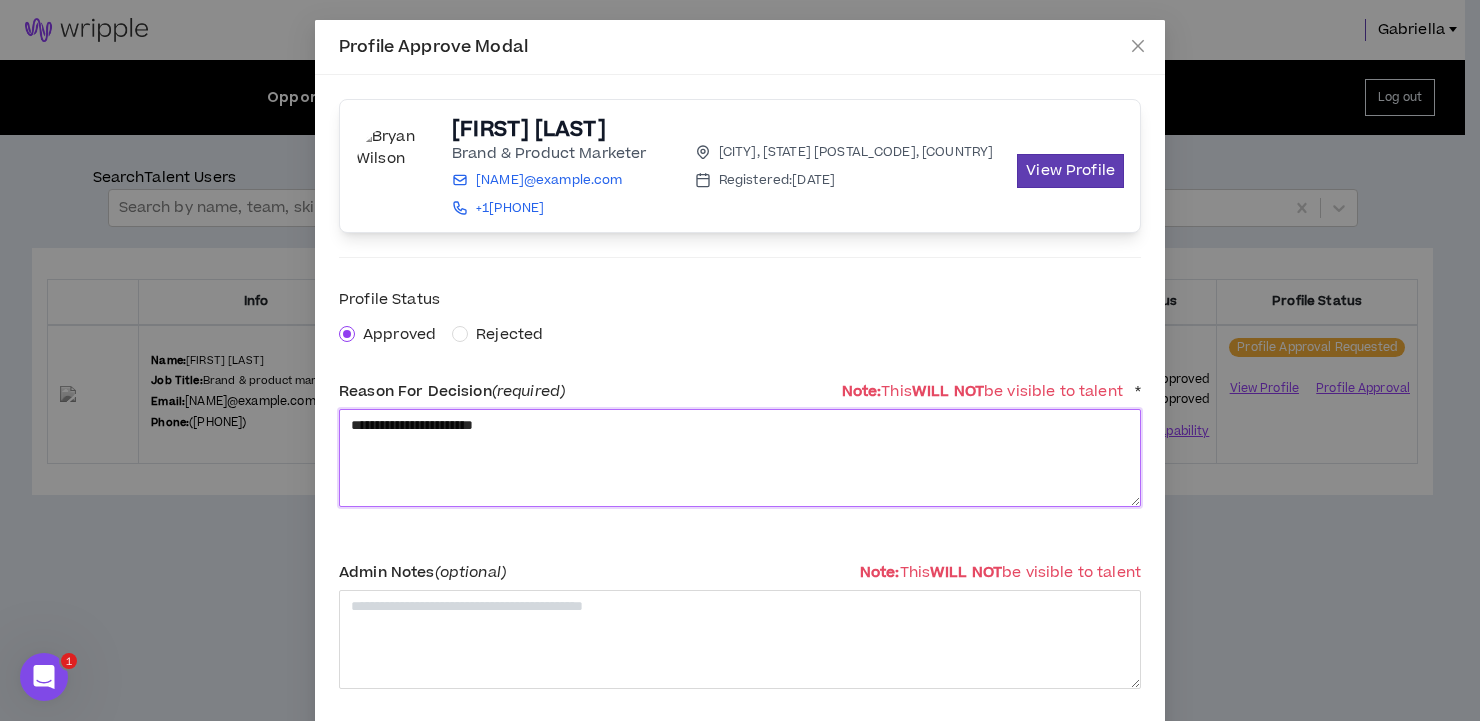 scroll, scrollTop: 105, scrollLeft: 0, axis: vertical 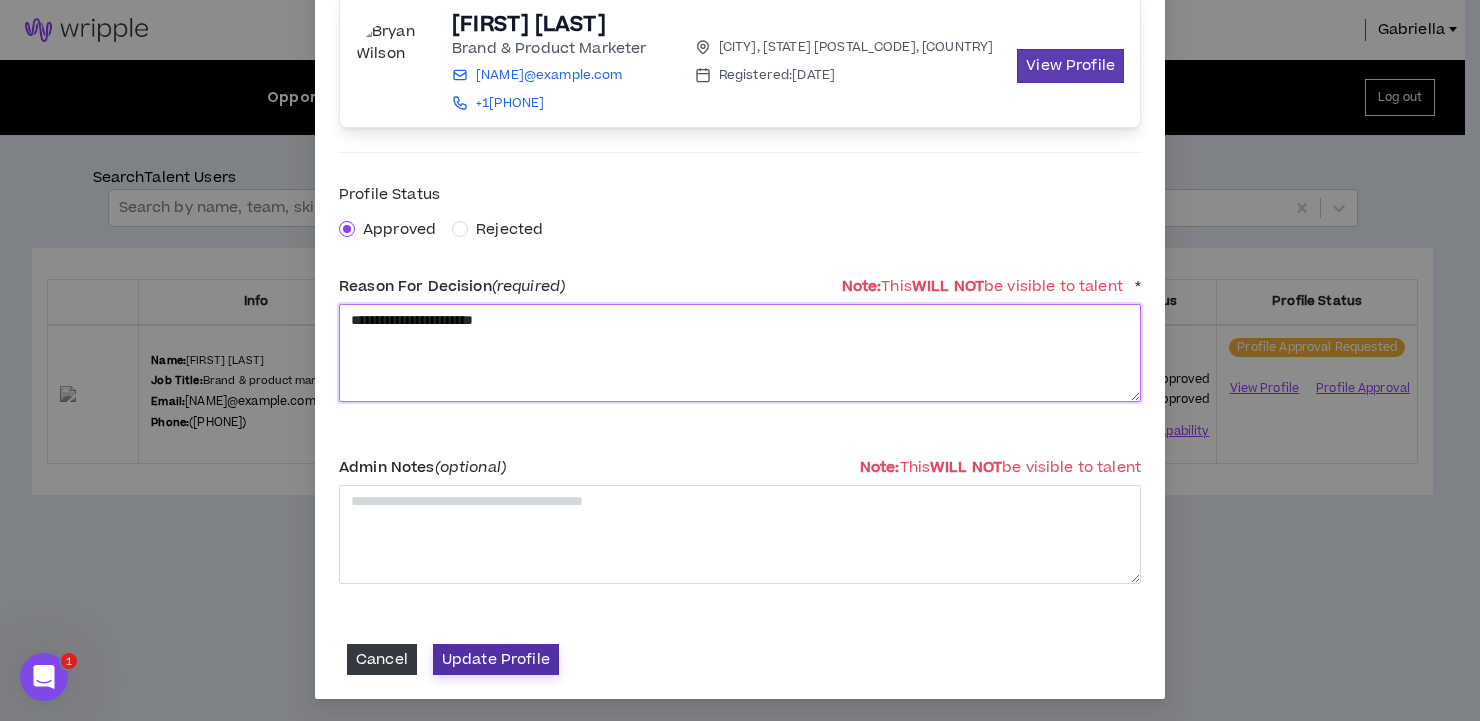type on "**********" 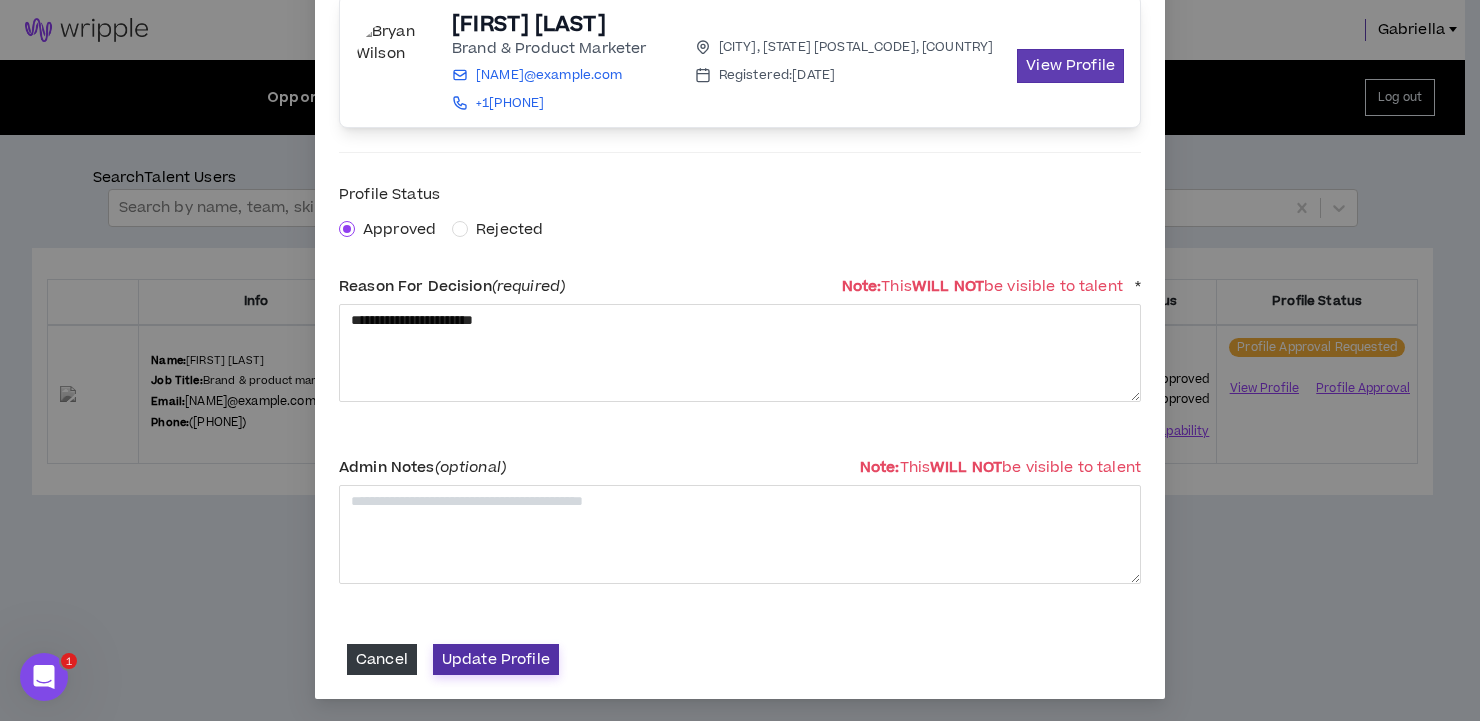 click on "Update Profile" at bounding box center (496, 659) 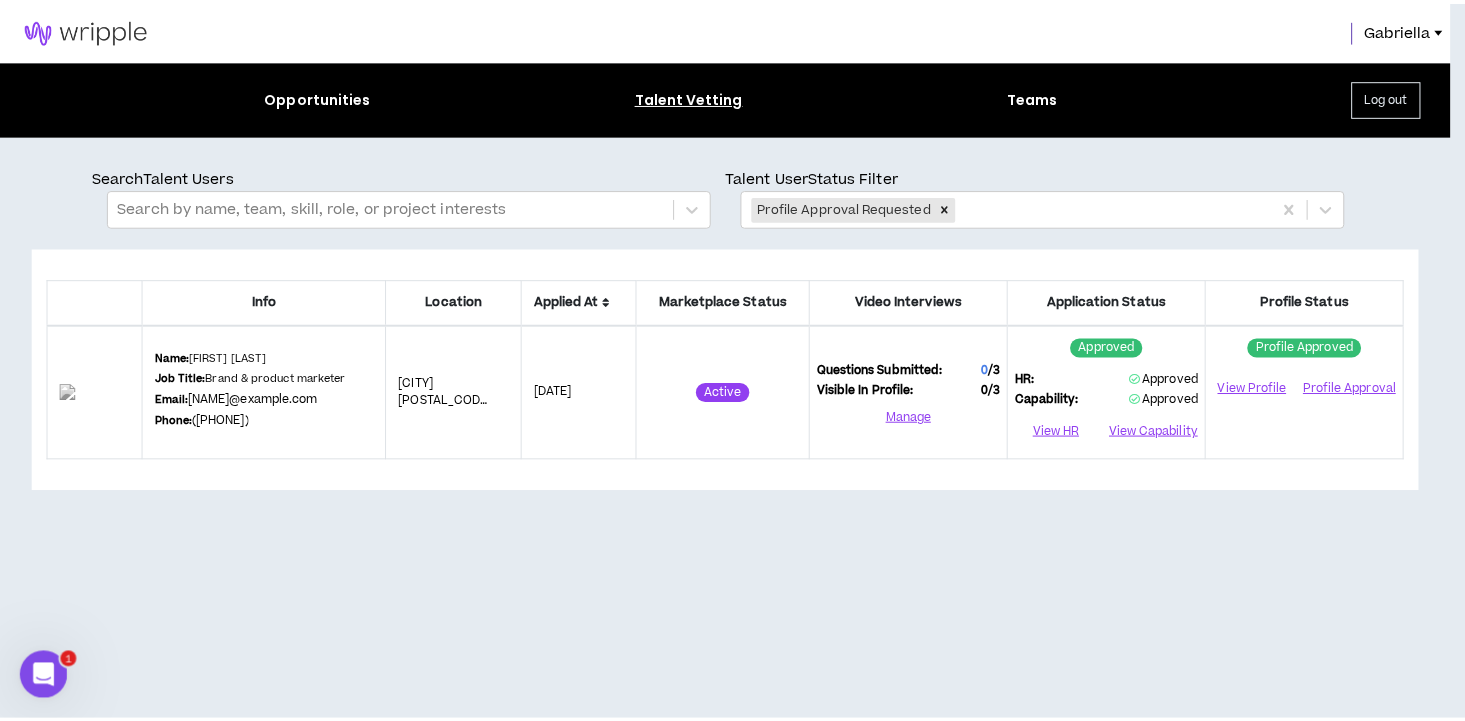 scroll, scrollTop: 0, scrollLeft: 0, axis: both 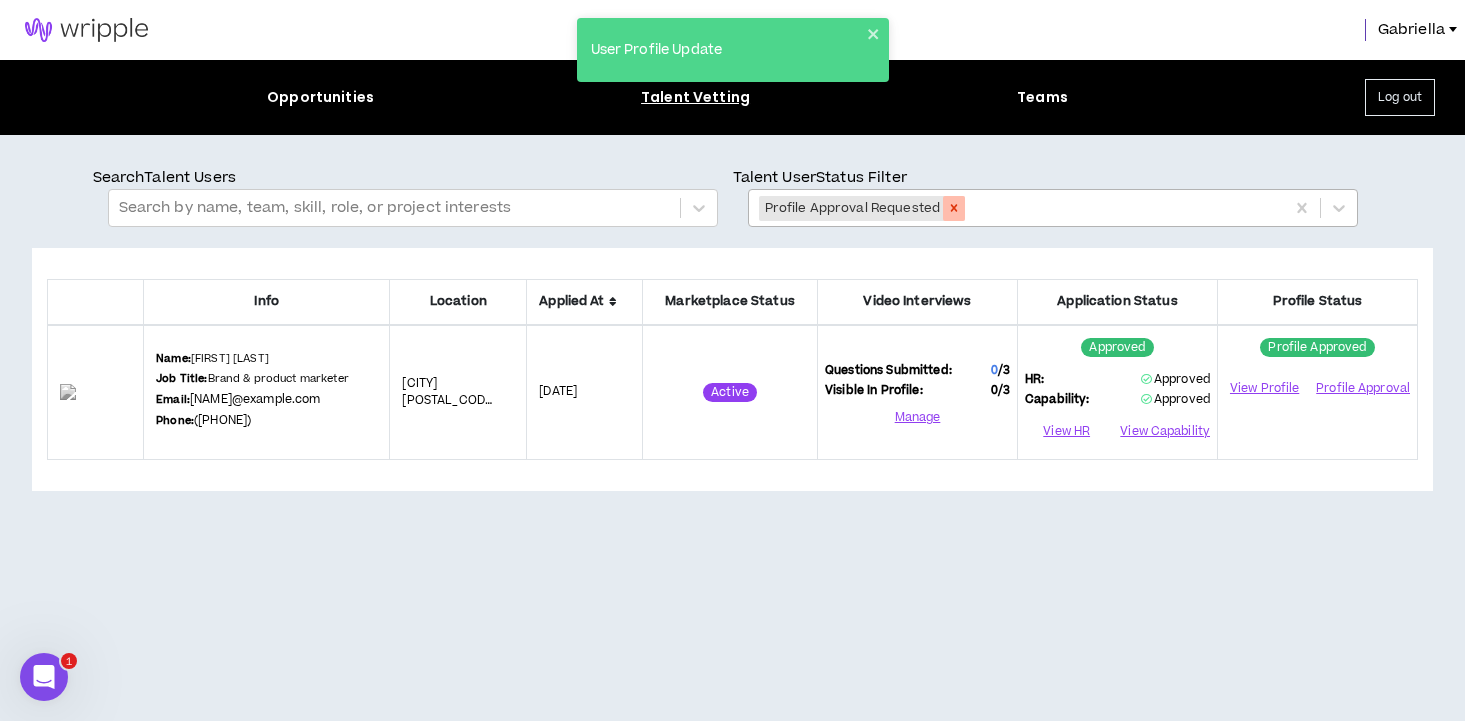 click 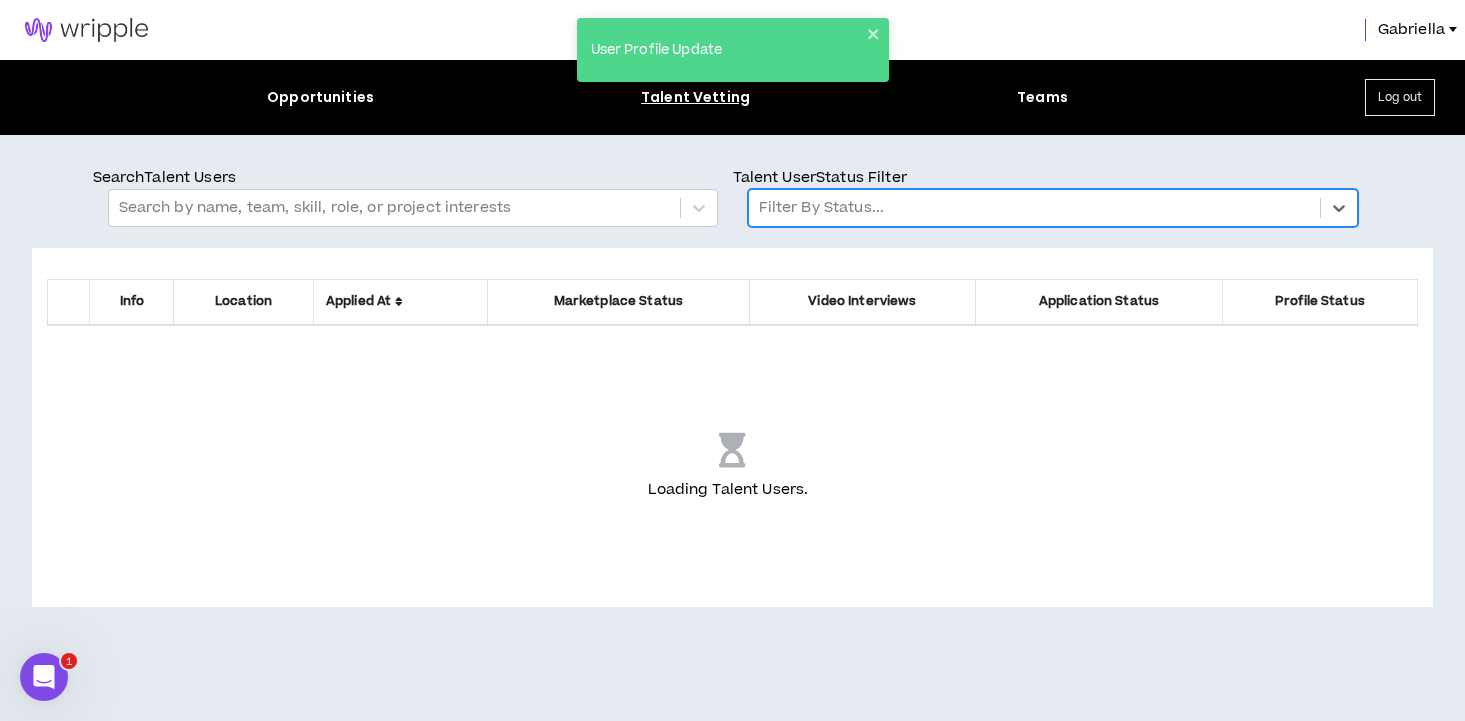 click at bounding box center (1034, 208) 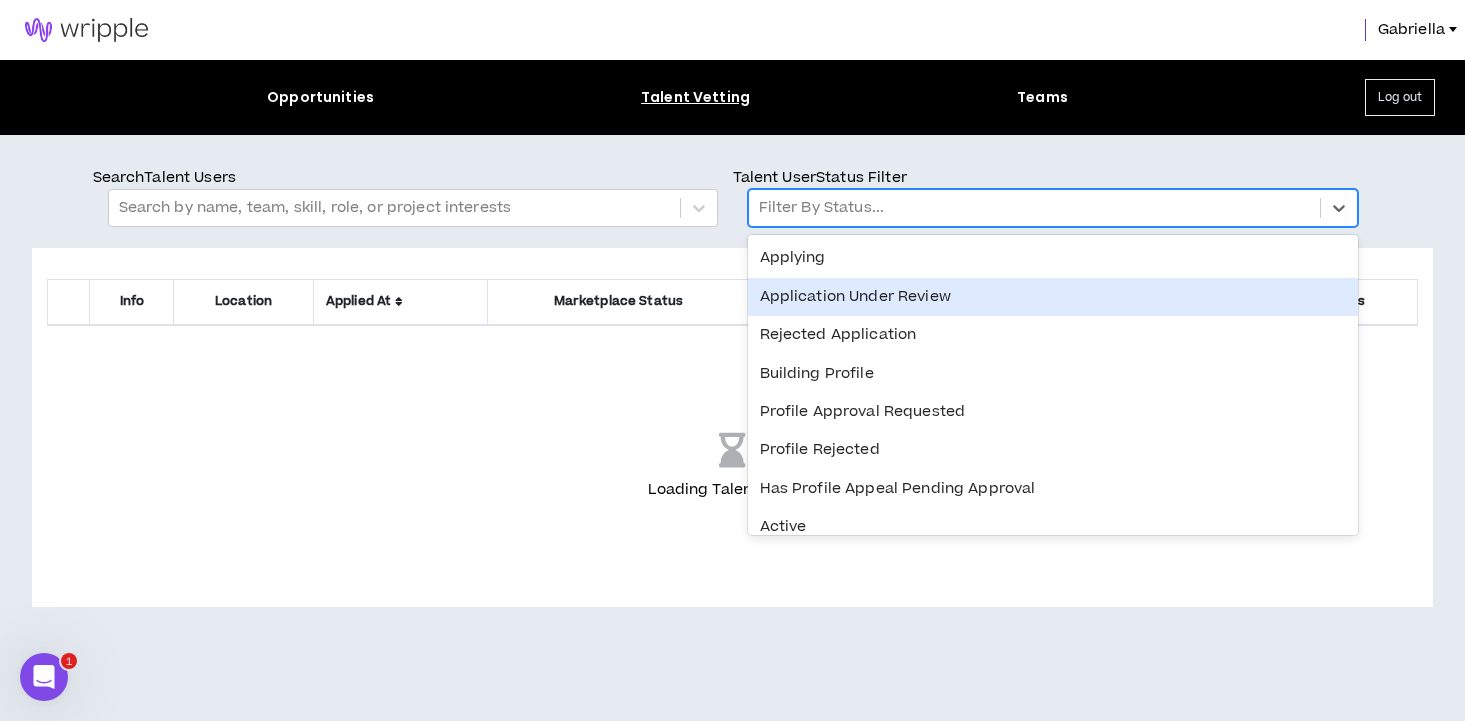 click on "Application Under Review" at bounding box center [1053, 297] 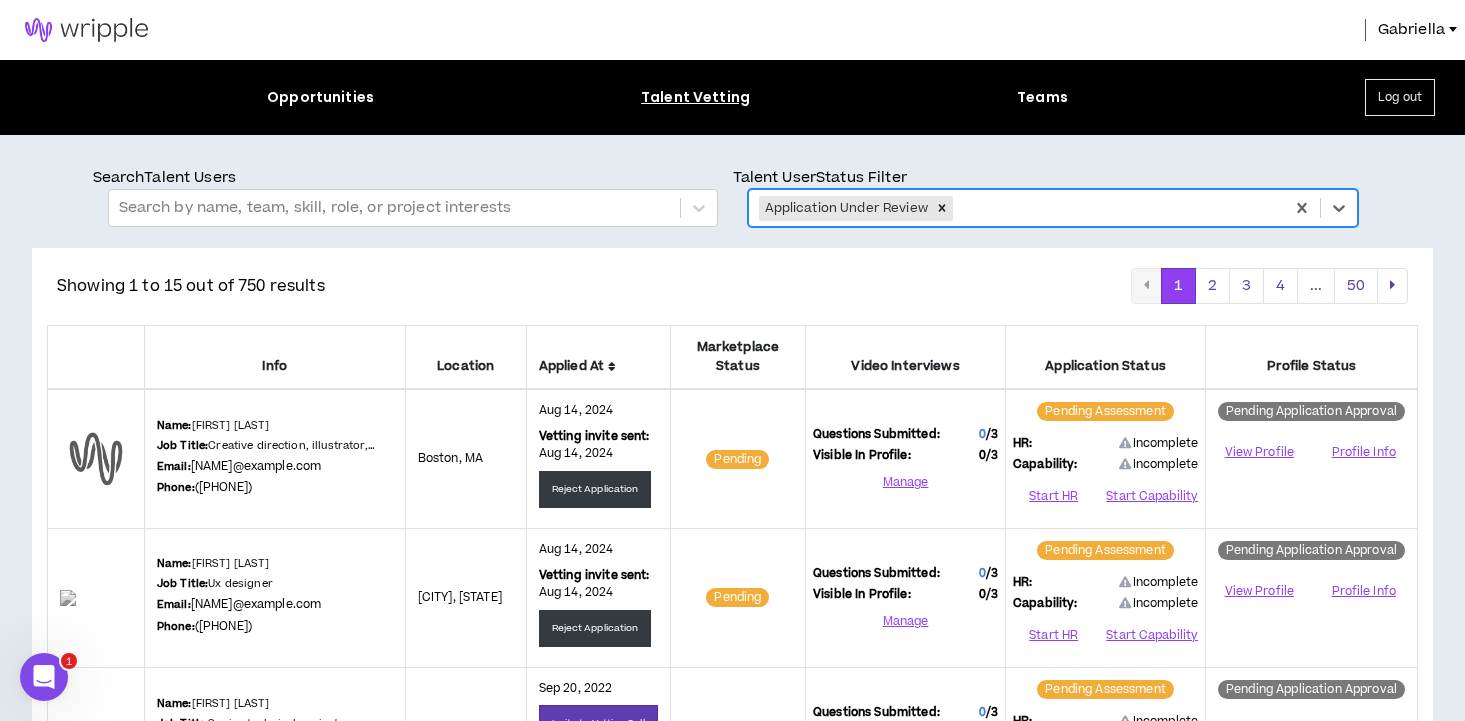 click at bounding box center (612, 367) 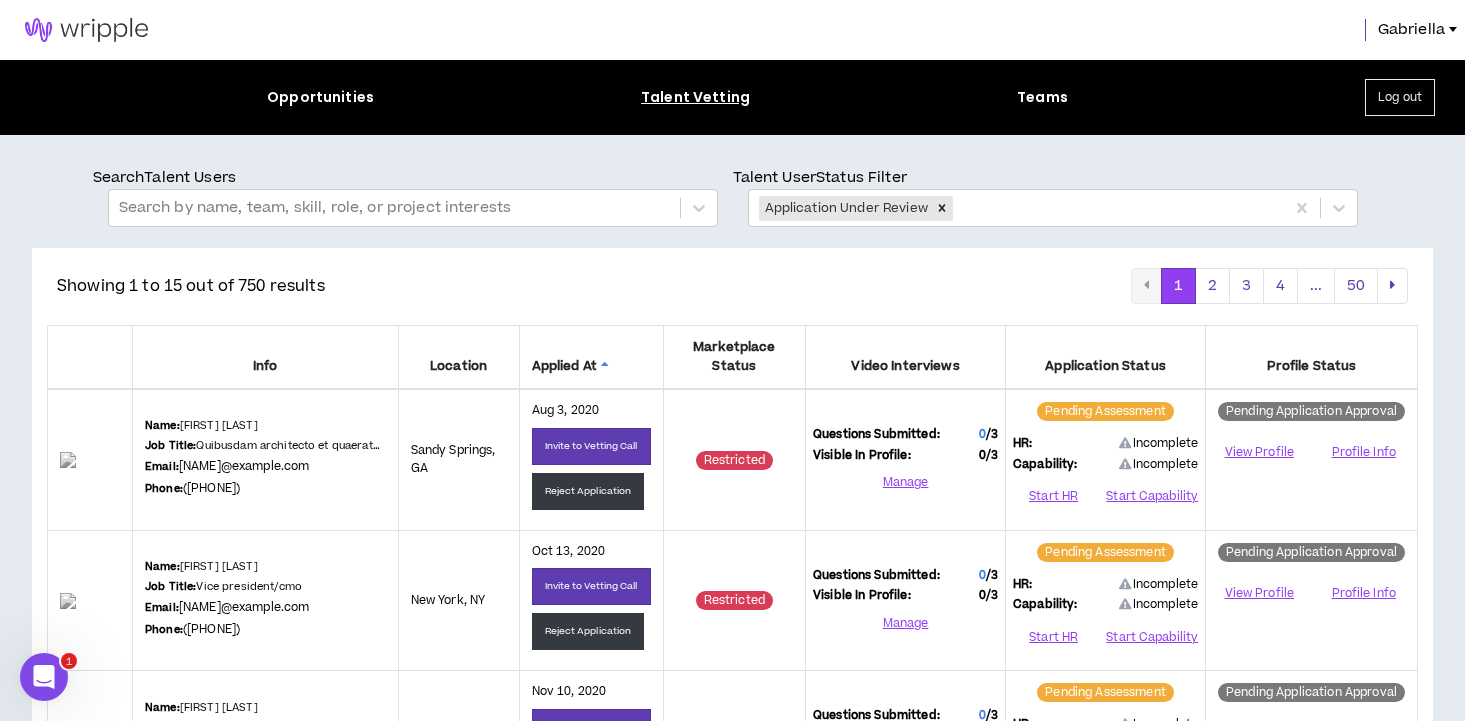 click at bounding box center [605, 367] 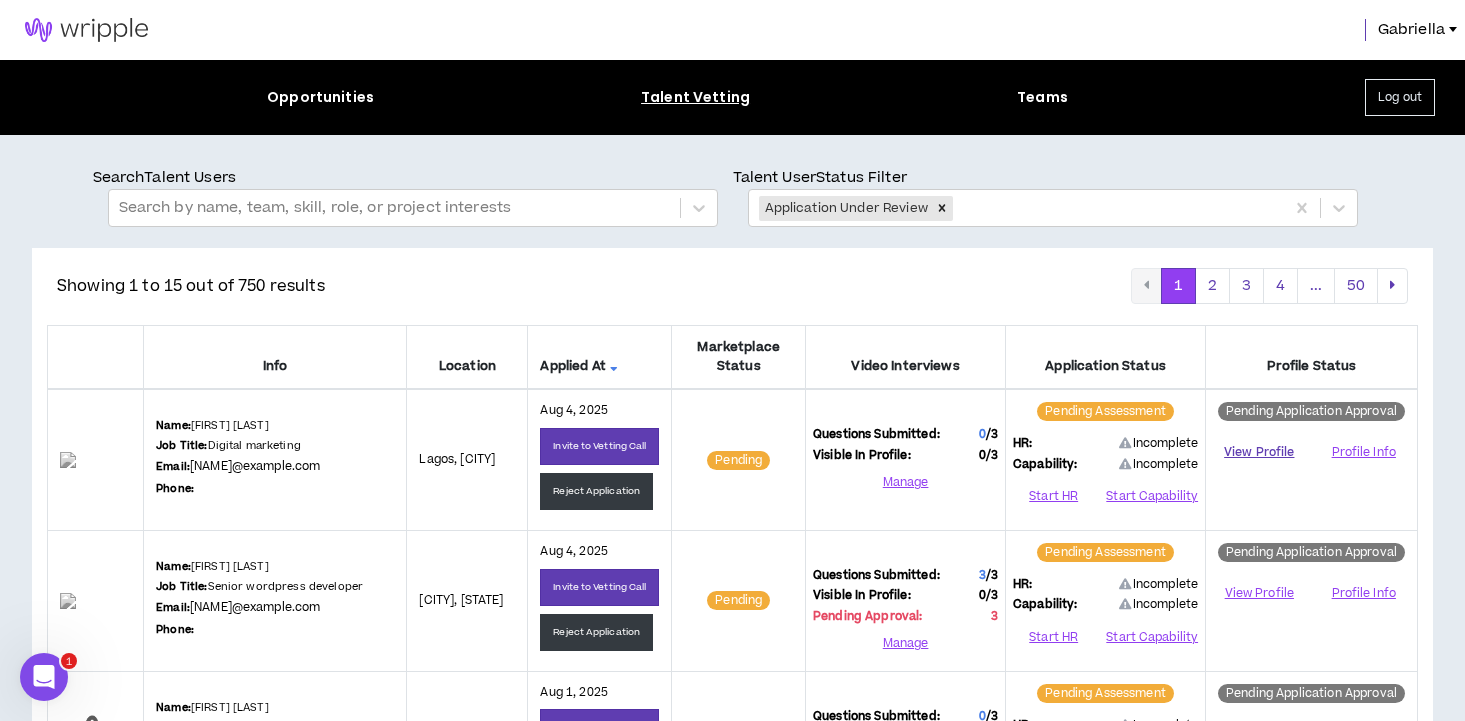 click on "View Profile" at bounding box center (1259, 452) 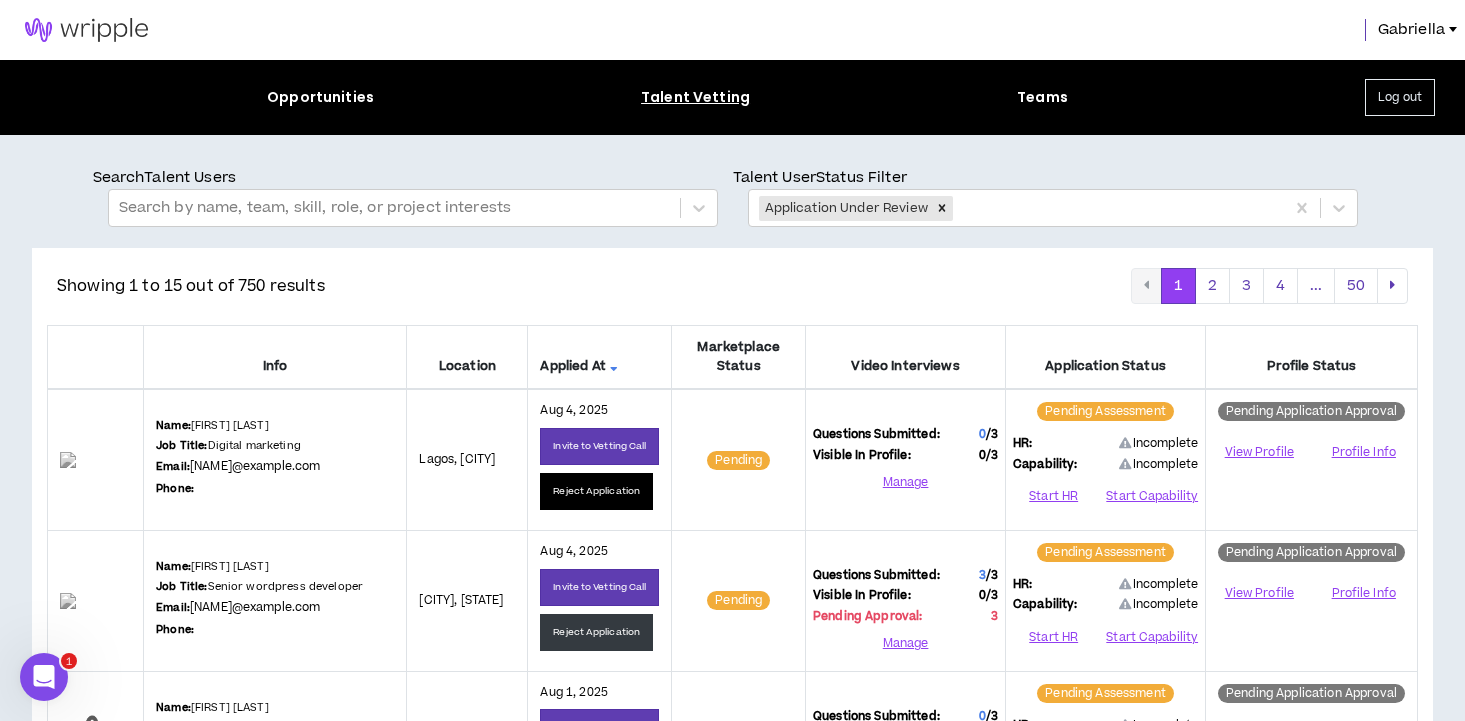 click on "Reject Application" at bounding box center [596, 491] 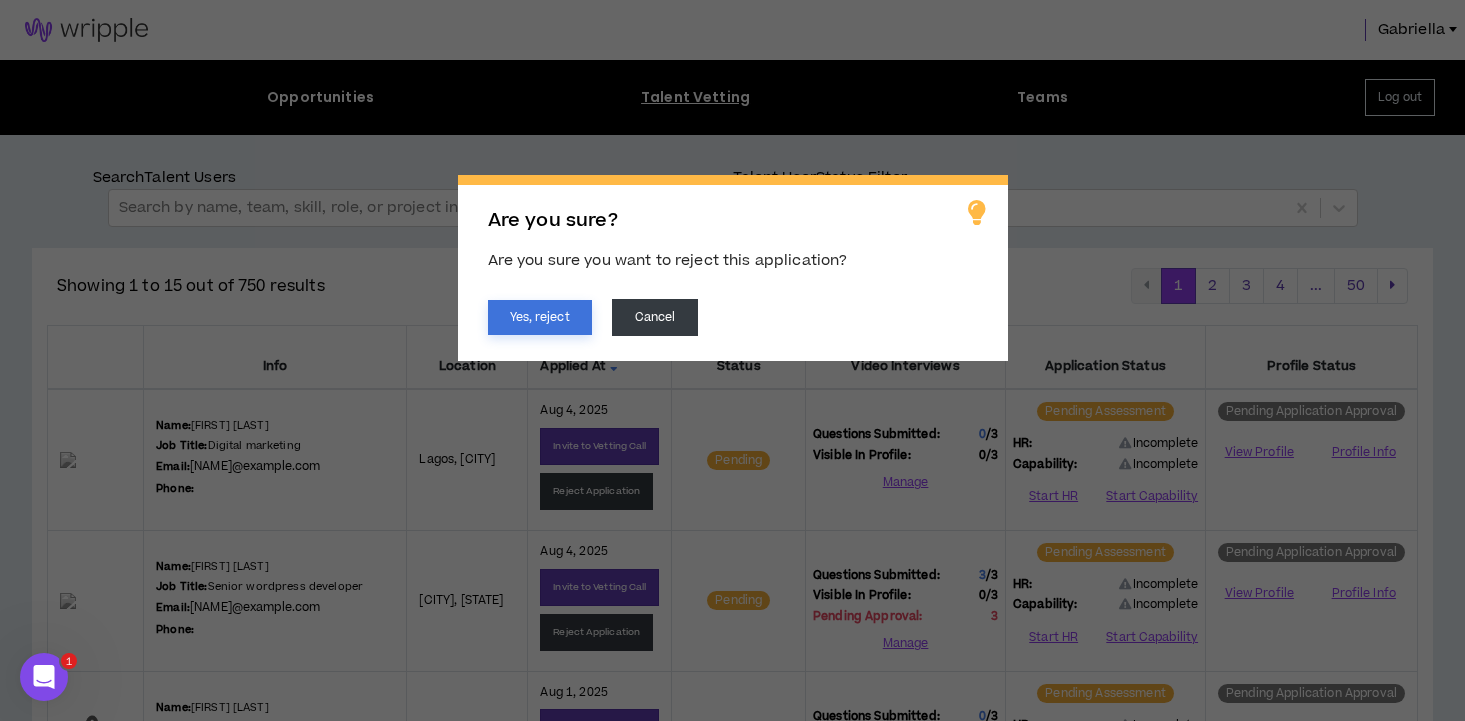 click on "Yes, reject" at bounding box center [540, 317] 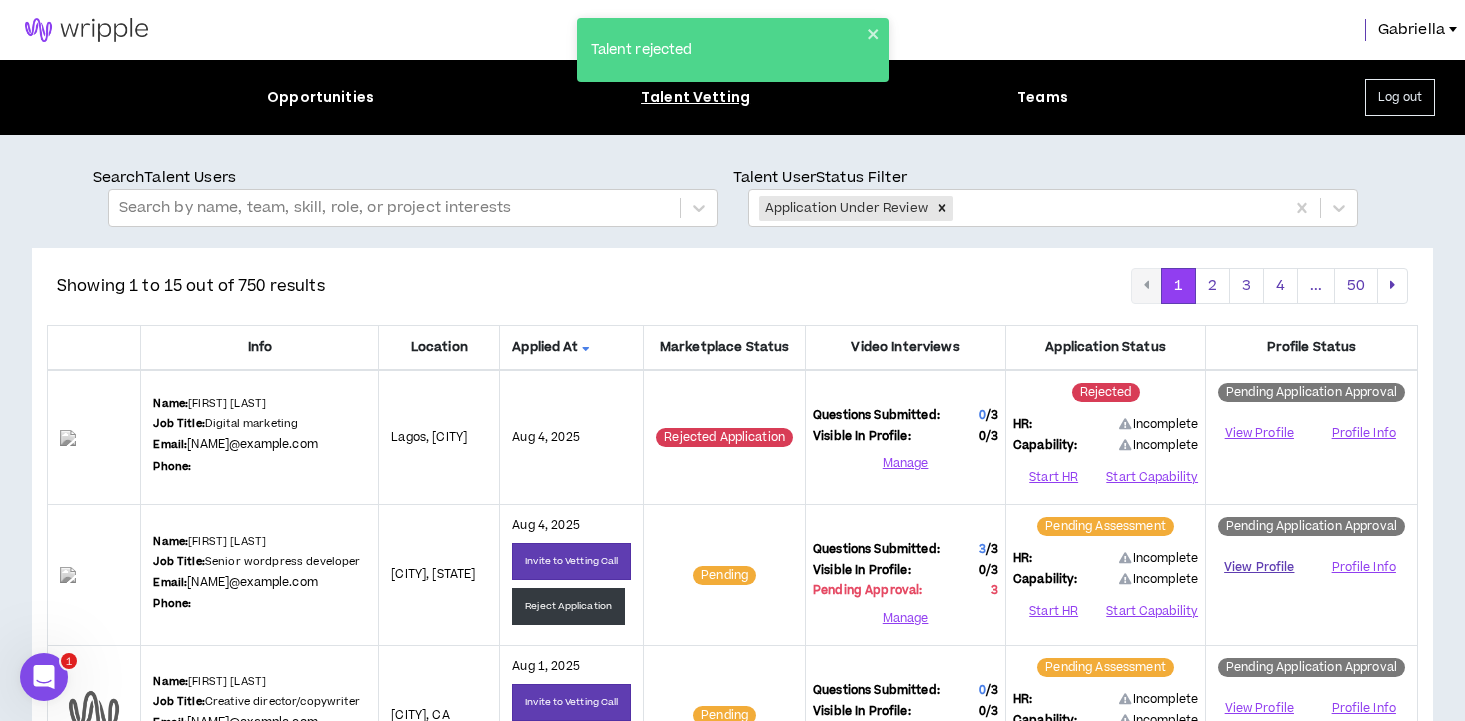 click on "View Profile" at bounding box center (1259, 567) 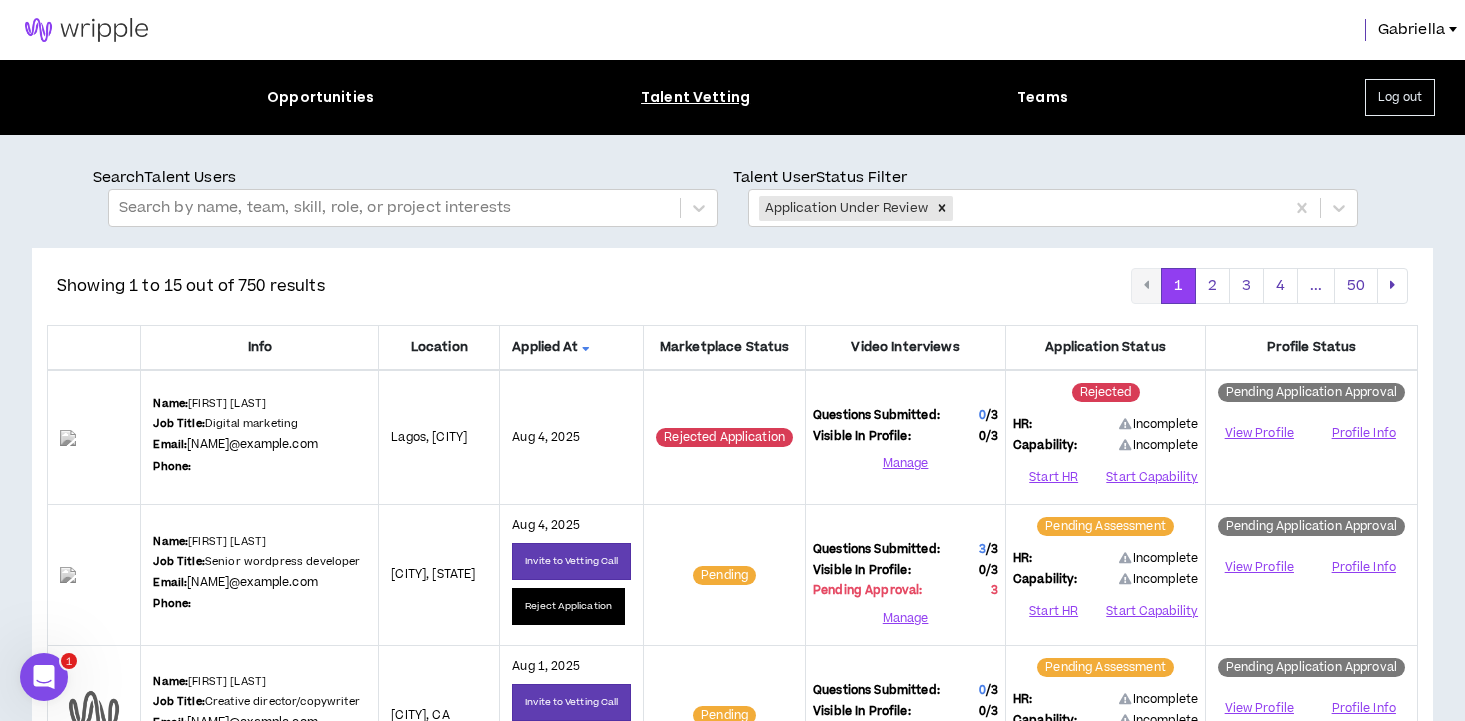 click on "Reject Application" at bounding box center (568, 606) 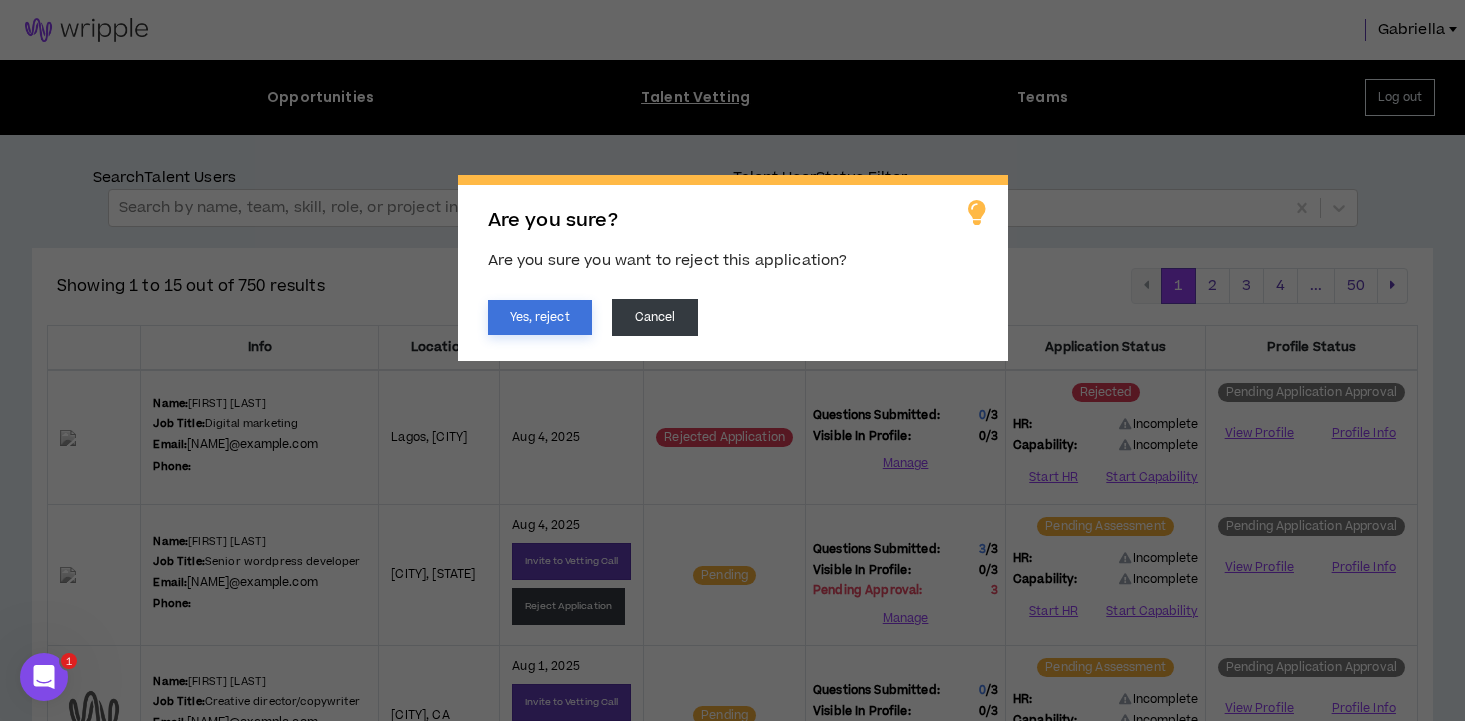 click on "Yes, reject" at bounding box center [540, 317] 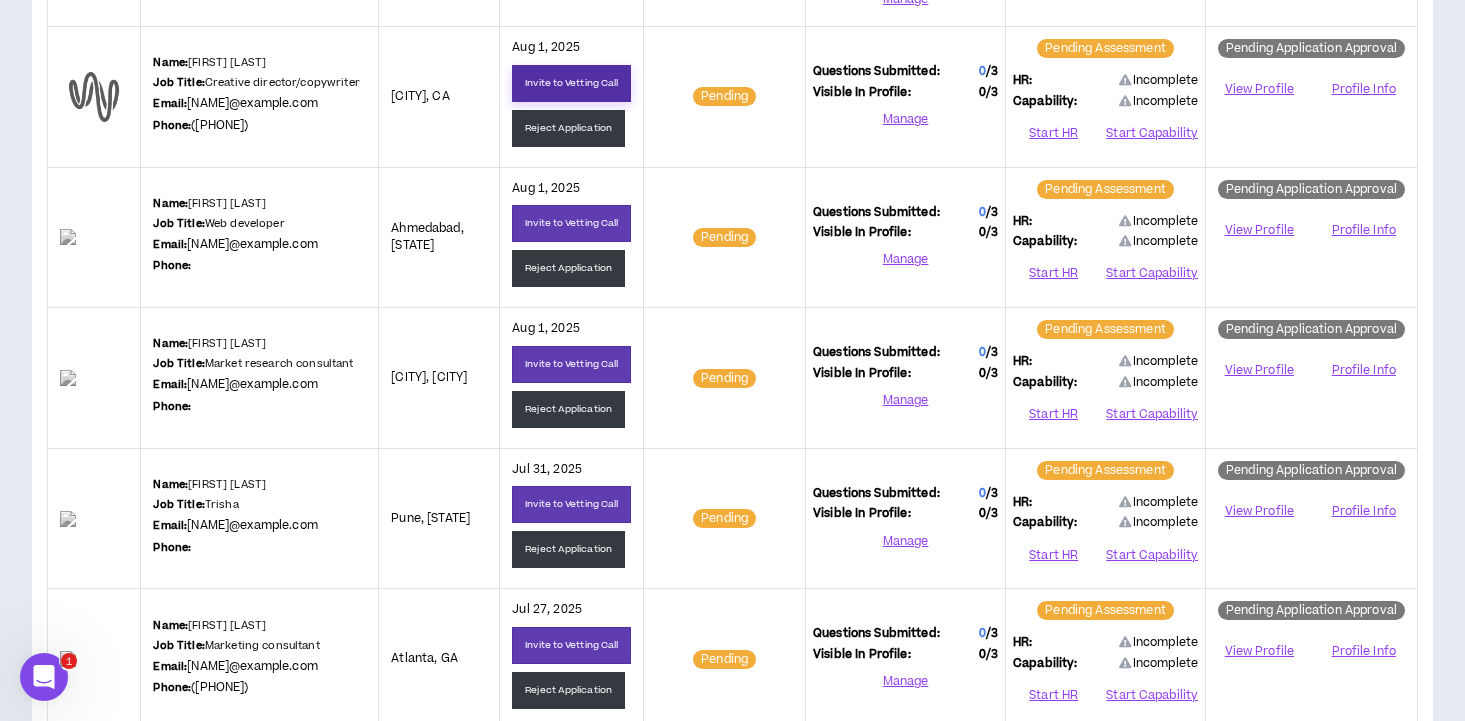 scroll, scrollTop: 808, scrollLeft: 0, axis: vertical 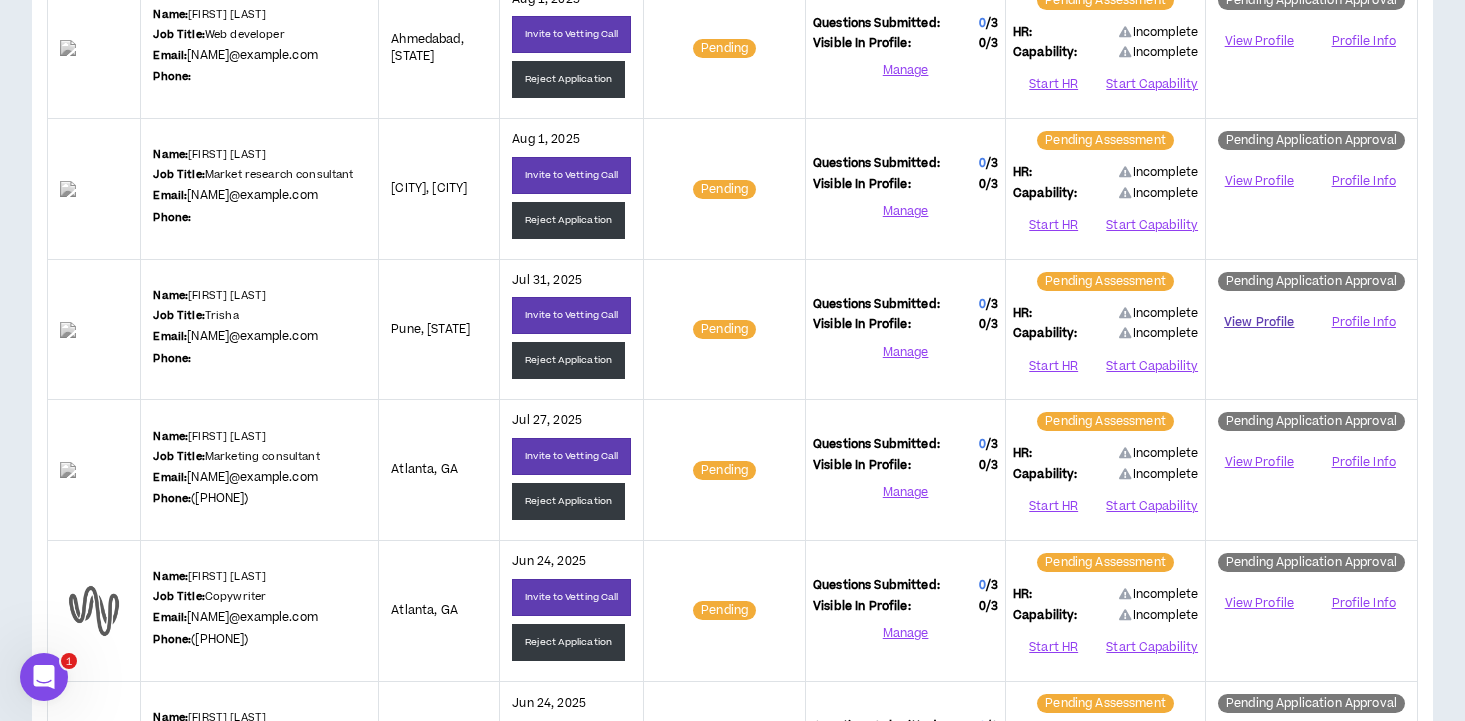 click on "View Profile" at bounding box center (1259, 322) 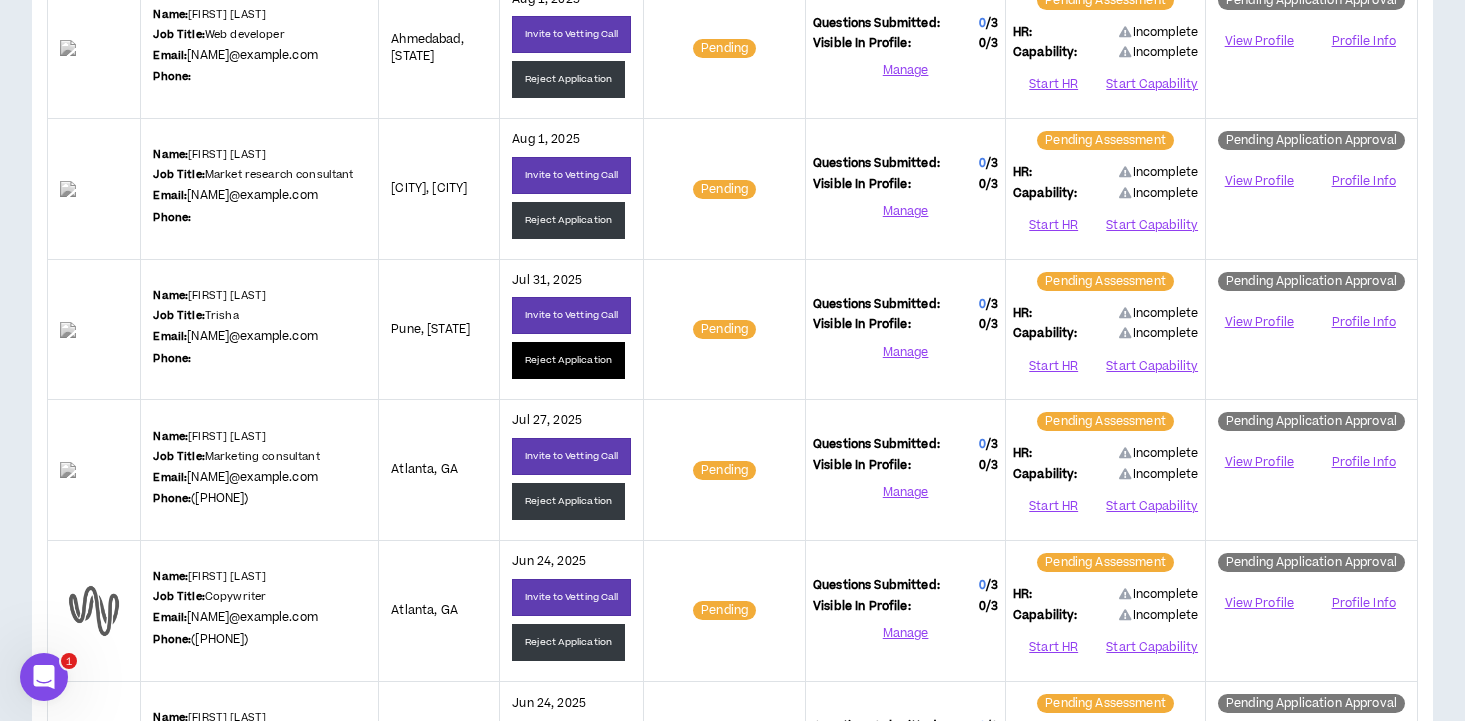 click on "Reject Application" at bounding box center (568, 360) 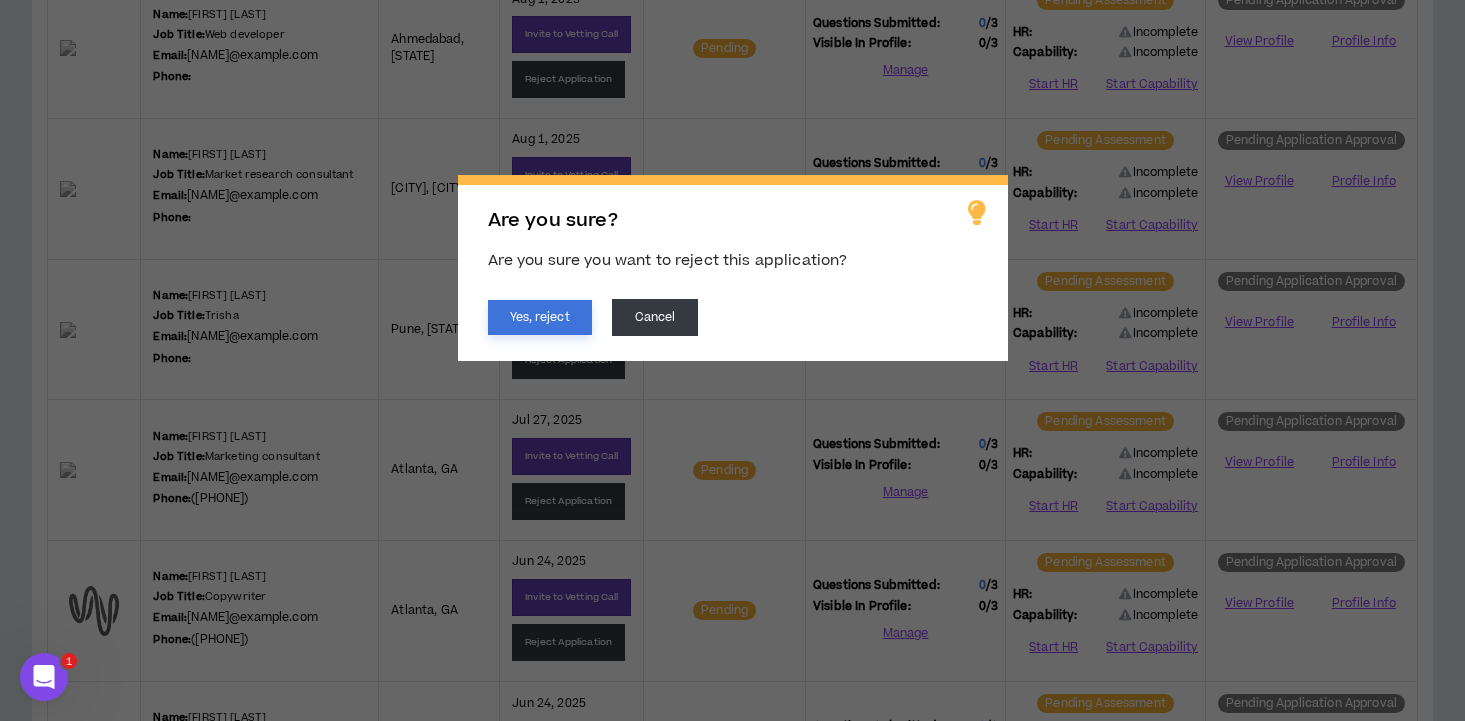 click on "Yes, reject" at bounding box center (540, 317) 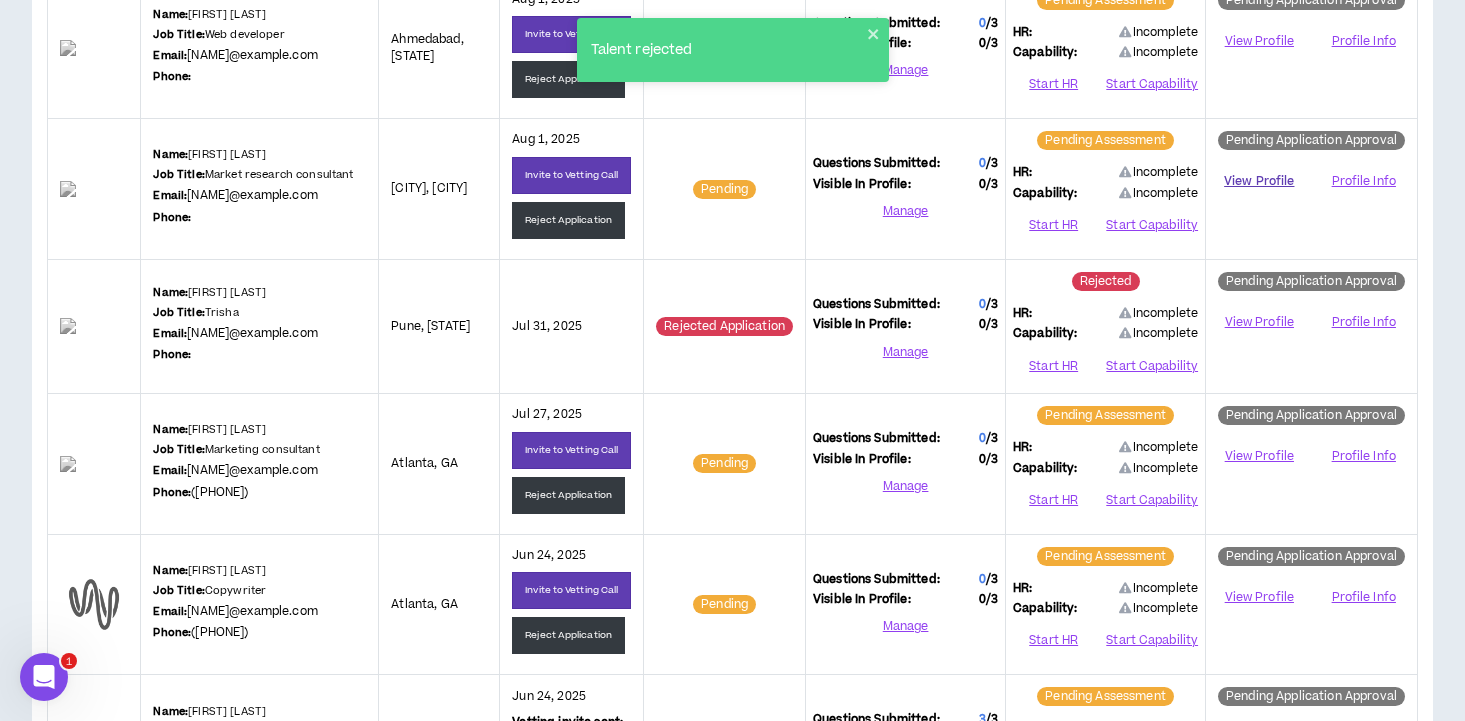 click on "View Profile" at bounding box center (1259, 181) 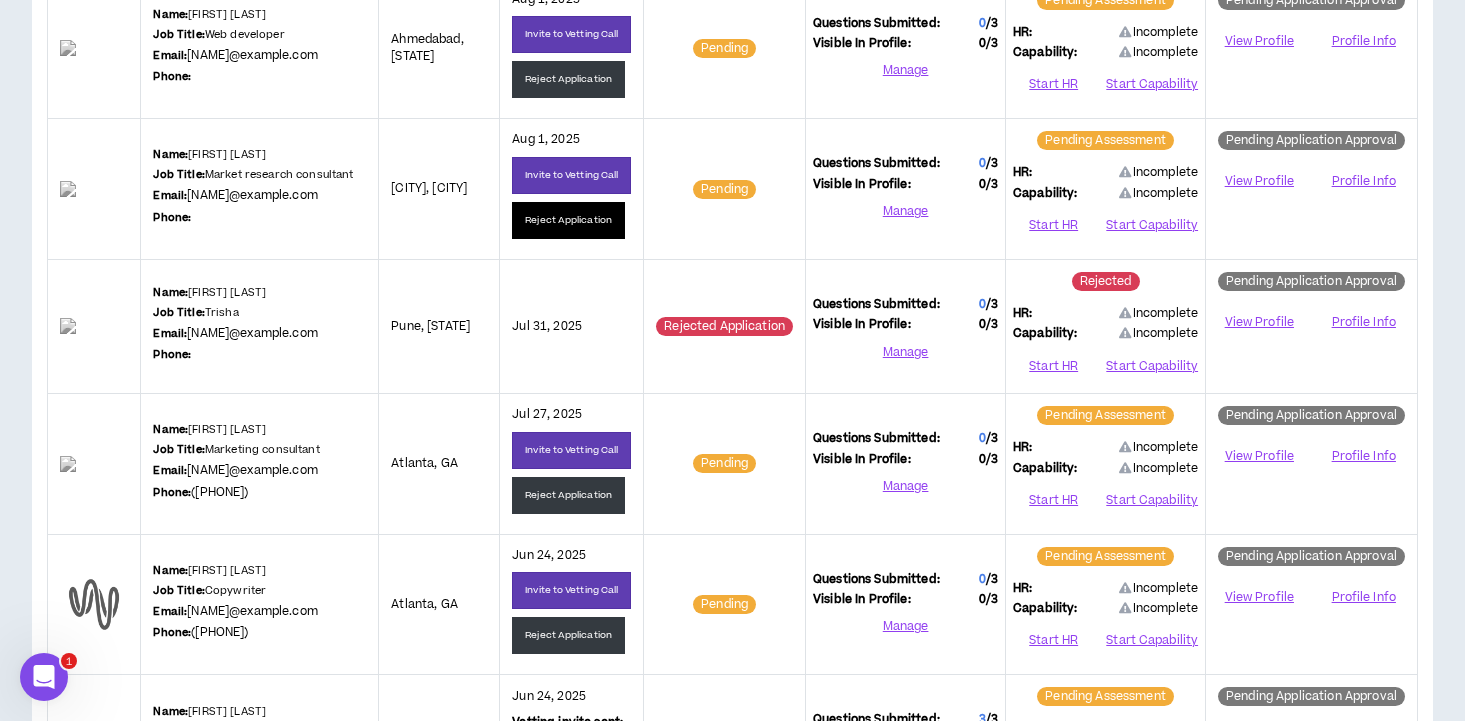 click on "Reject Application" at bounding box center [568, 220] 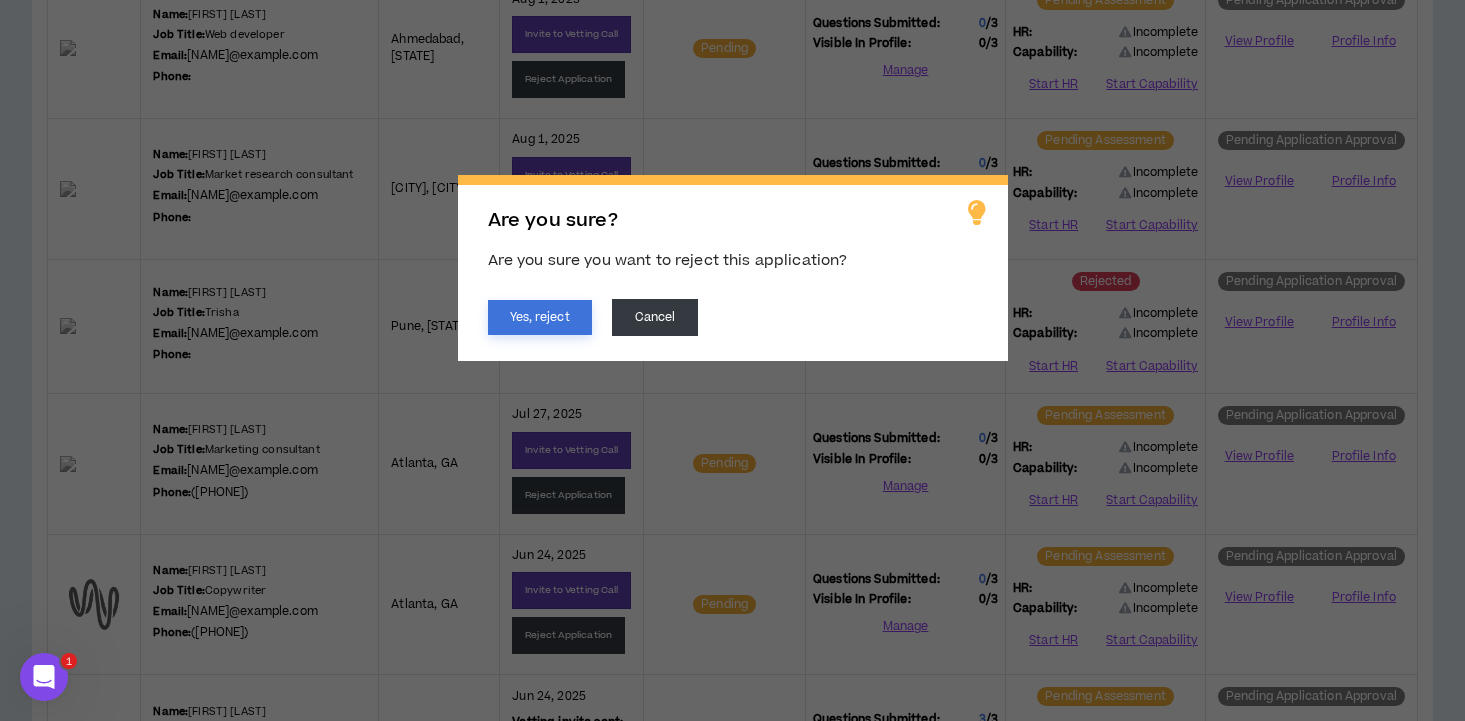 click on "Yes, reject" at bounding box center (540, 317) 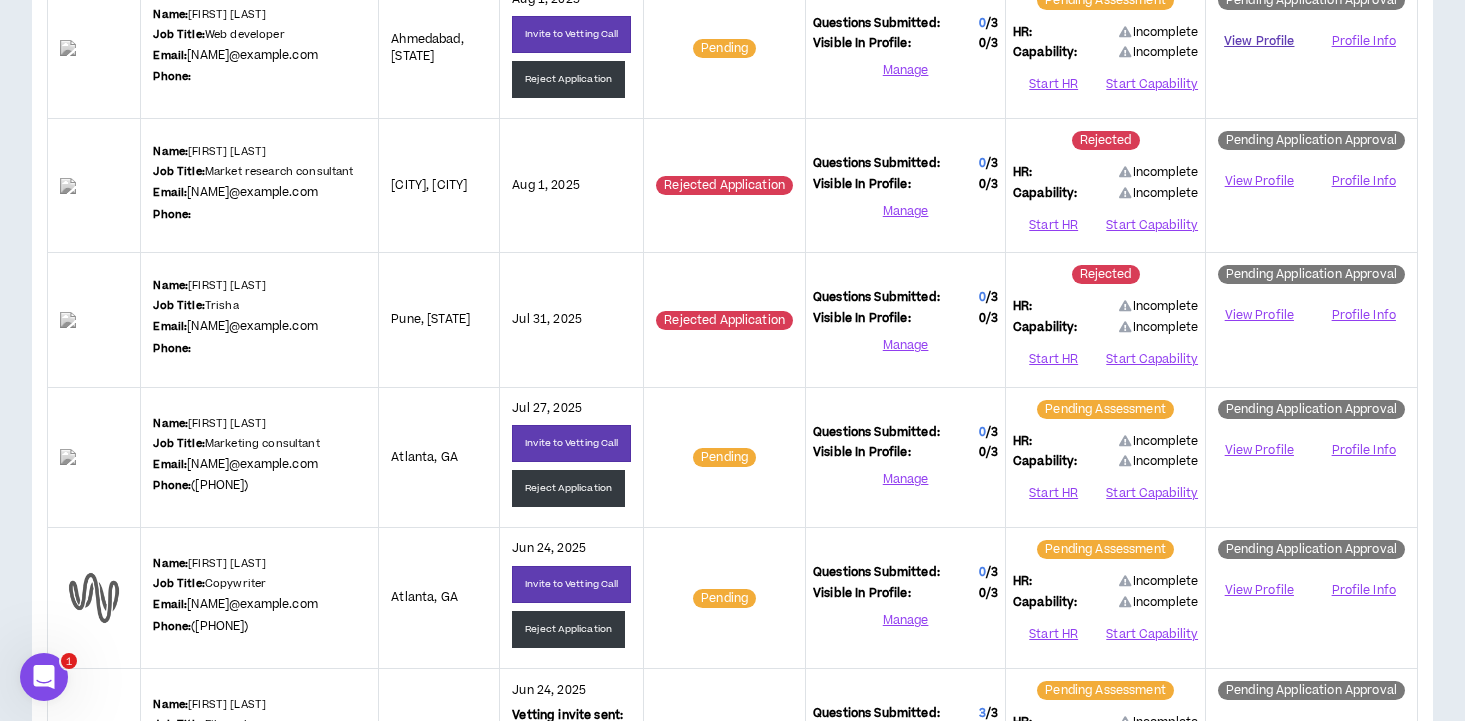 click on "View Profile" at bounding box center [1259, 41] 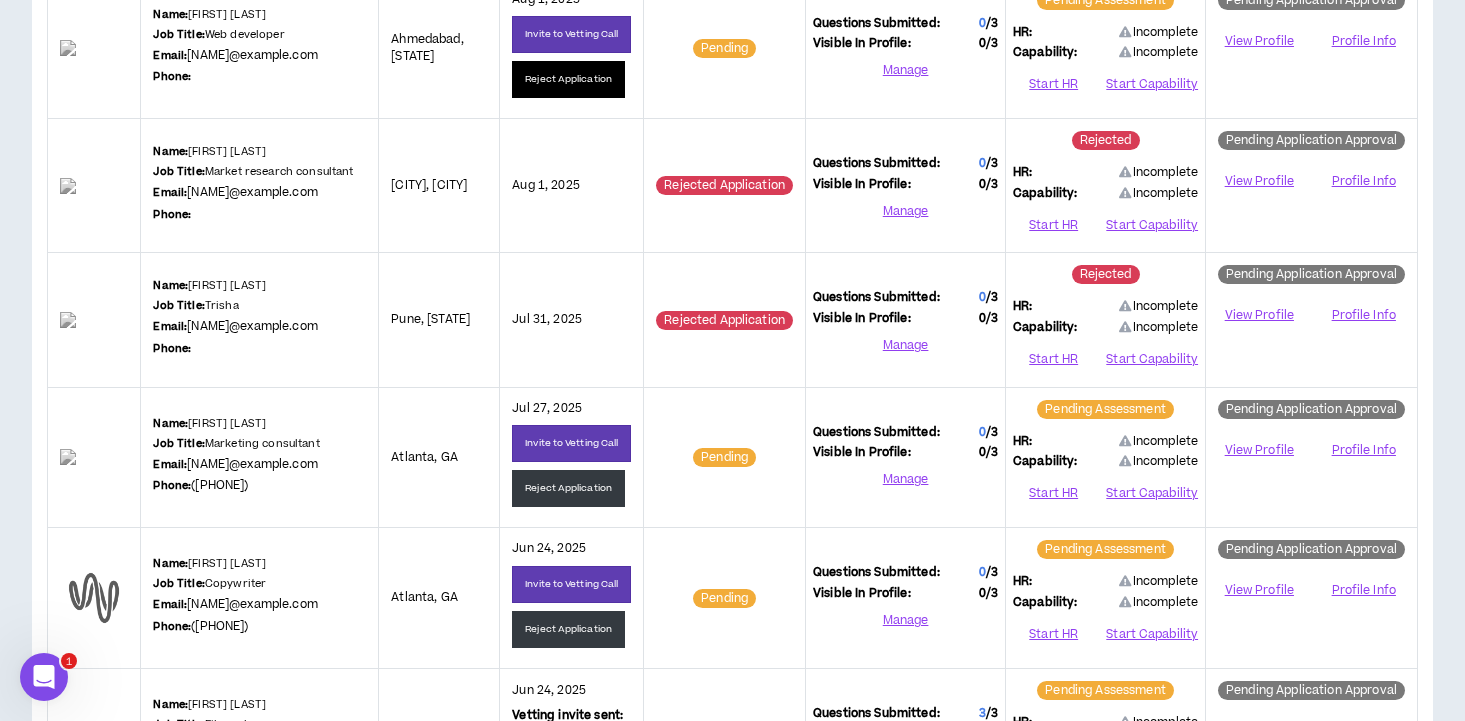 click on "Reject Application" at bounding box center [568, 79] 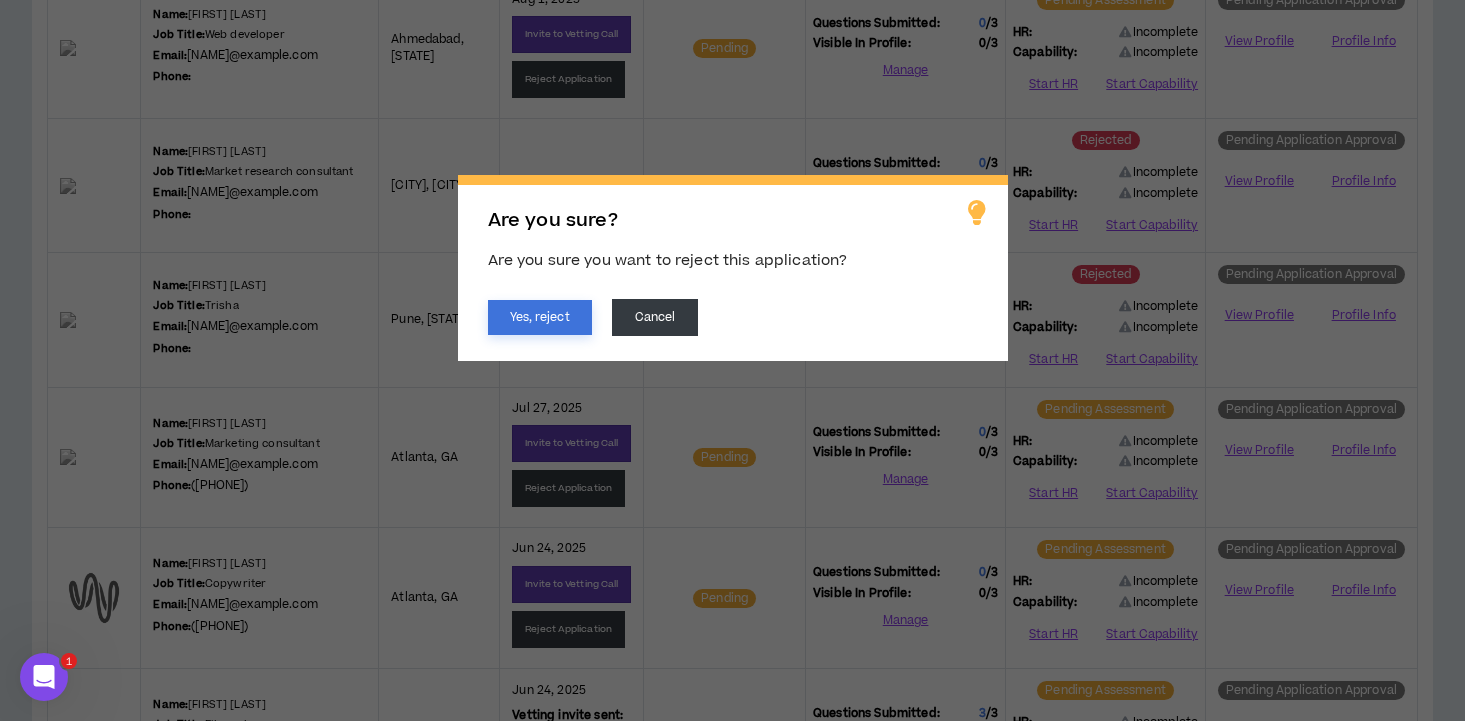 click on "Yes, reject" at bounding box center [540, 317] 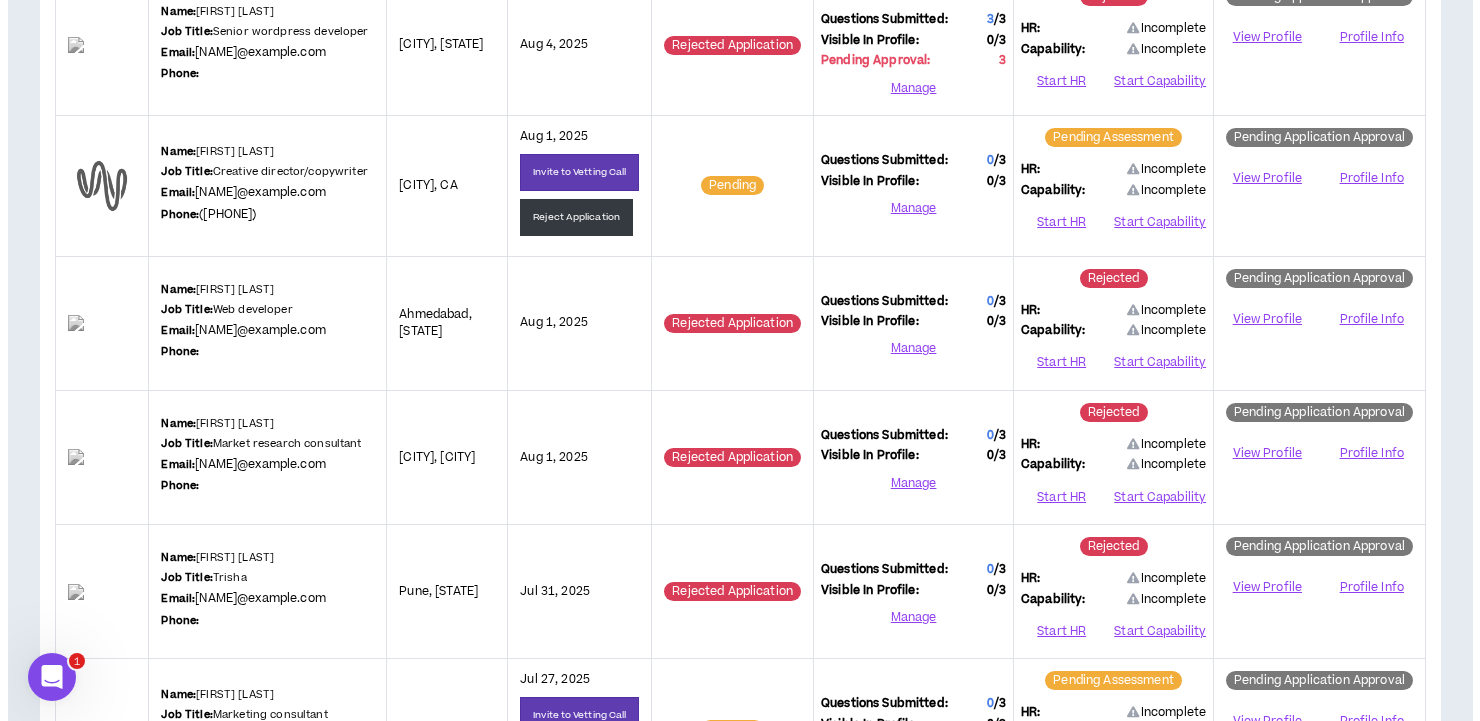 scroll, scrollTop: 408, scrollLeft: 0, axis: vertical 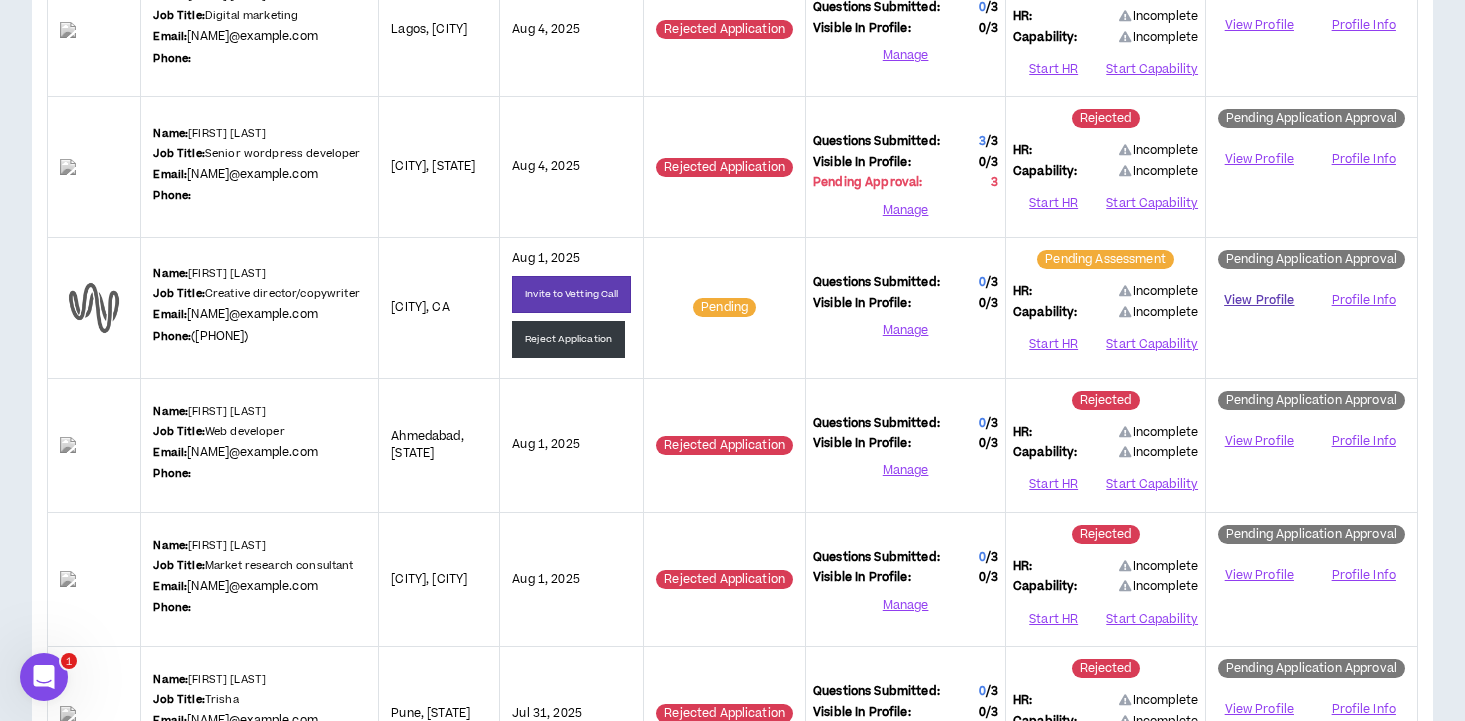 click on "View Profile" at bounding box center (1259, 300) 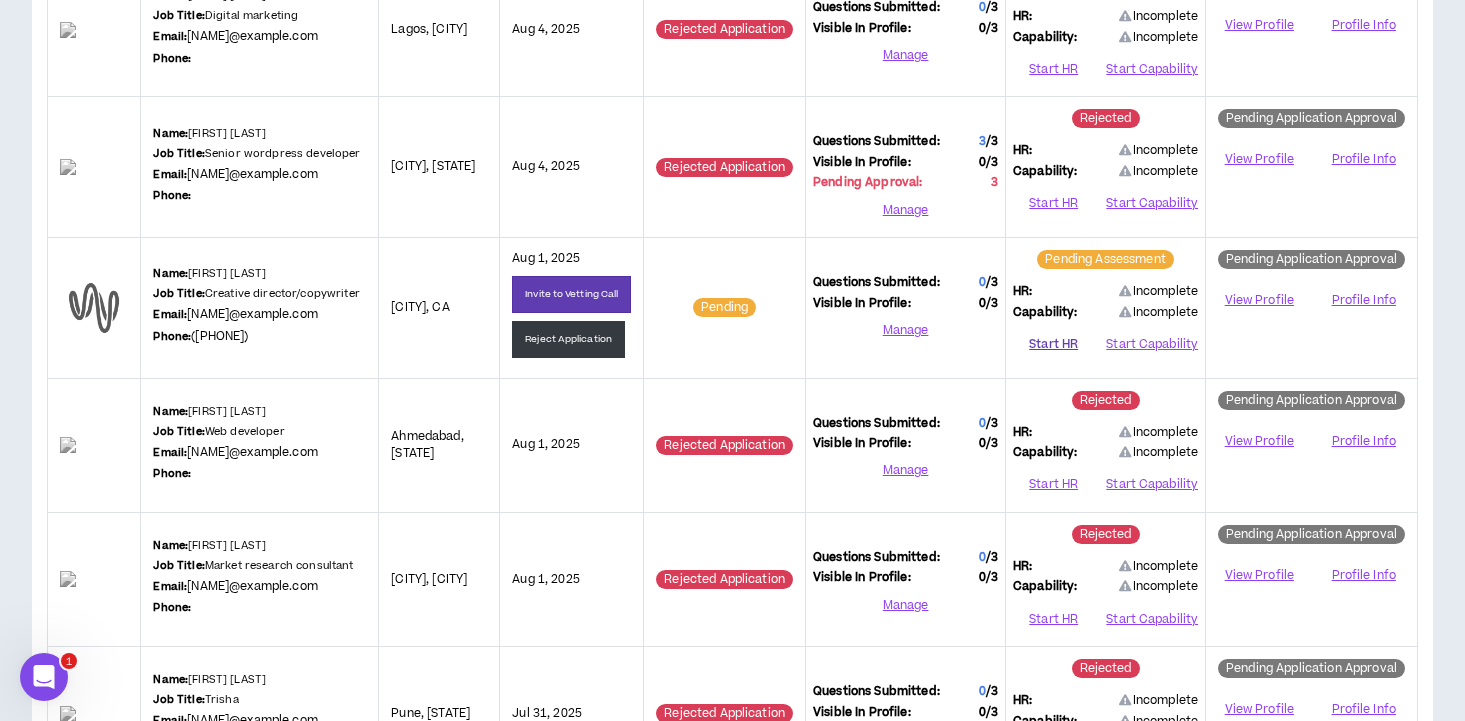 click on "Start HR" at bounding box center [1053, 344] 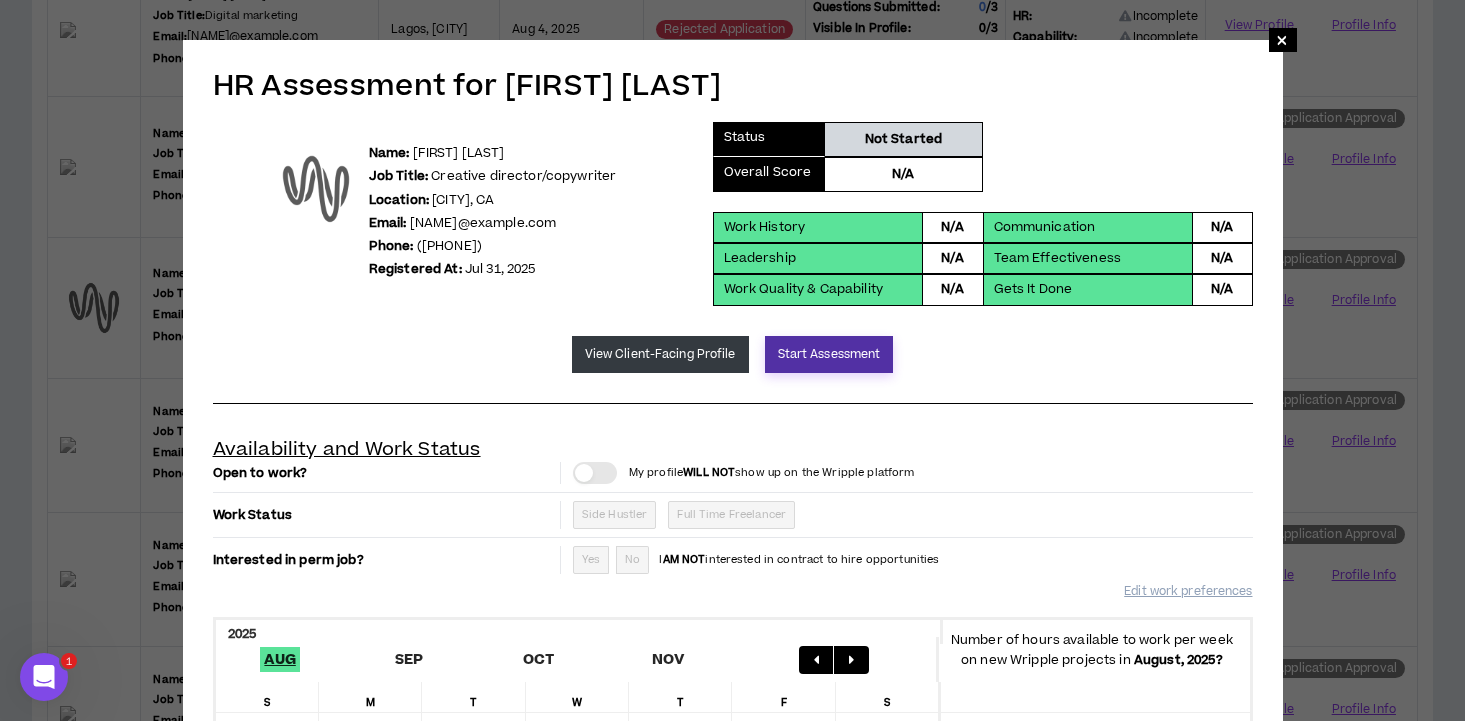 click on "Start Assessment" at bounding box center [829, 354] 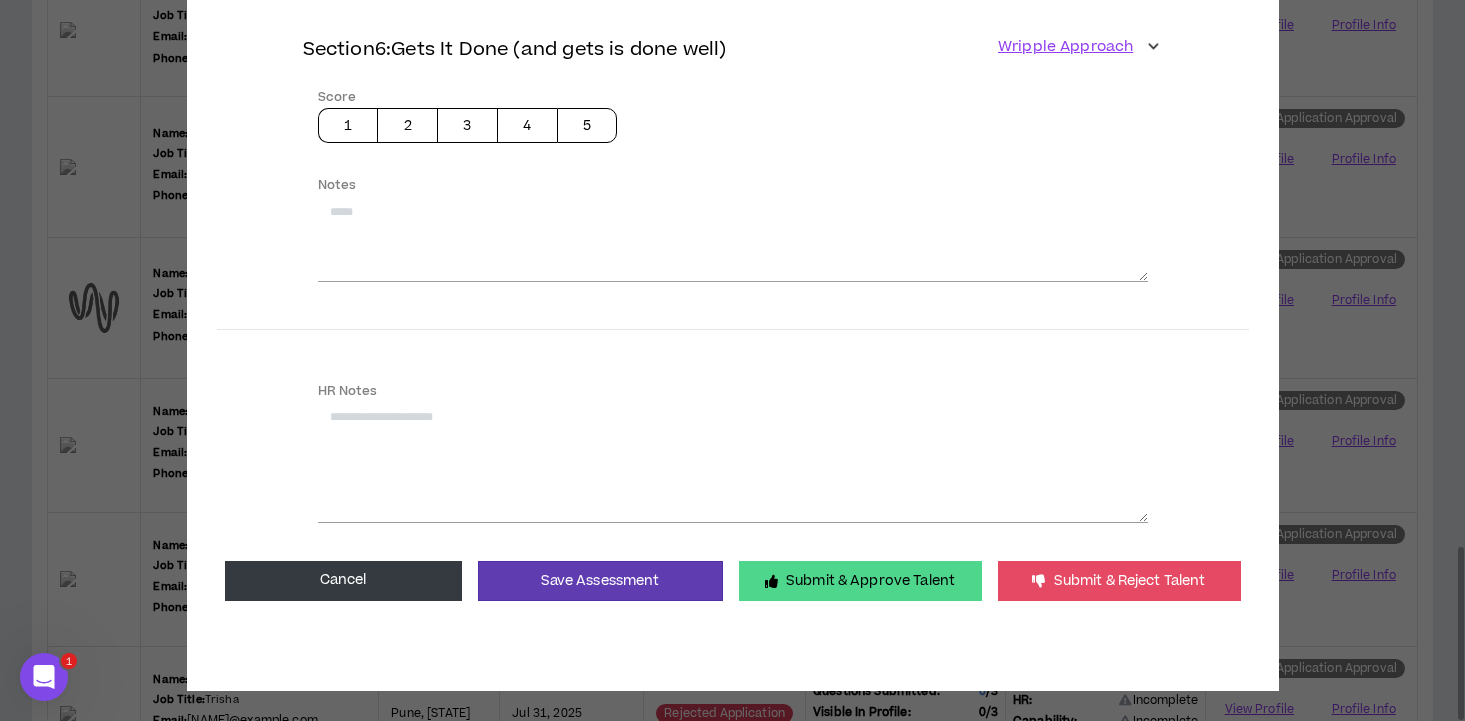 click on "Section  1 :  Work History What  Wripple  is looking for Five+ years experience is the minimum Has the applicant worked at a top agency, consultancy, in-house agency, tech firm?  In other words do they have proven experience? Can they point to a track record of success Do they have the professionalism to succeed in our model? Questions Pleae provide a brief summary of your work history highlighting your contributions at clients and/or employers Score 1 2 3 4 5 Notes Section  2 :  Communication What  Wripple  is looking for Clarity / Logical thought process Confidence Can get their point across, but lstens & engages Questions How would you describe you communication style? Are you a more effective verbal or written communicator? How would you approach explaining a complex issue to a client or colleague? Score 1 2 3 4 5 Notes Section  3 :  Leadership What  Wripple  is looking for In this case leadership is about setting goals / approaches for success; not necessarily about seniority and management Questions 1 2" at bounding box center [733, -668] 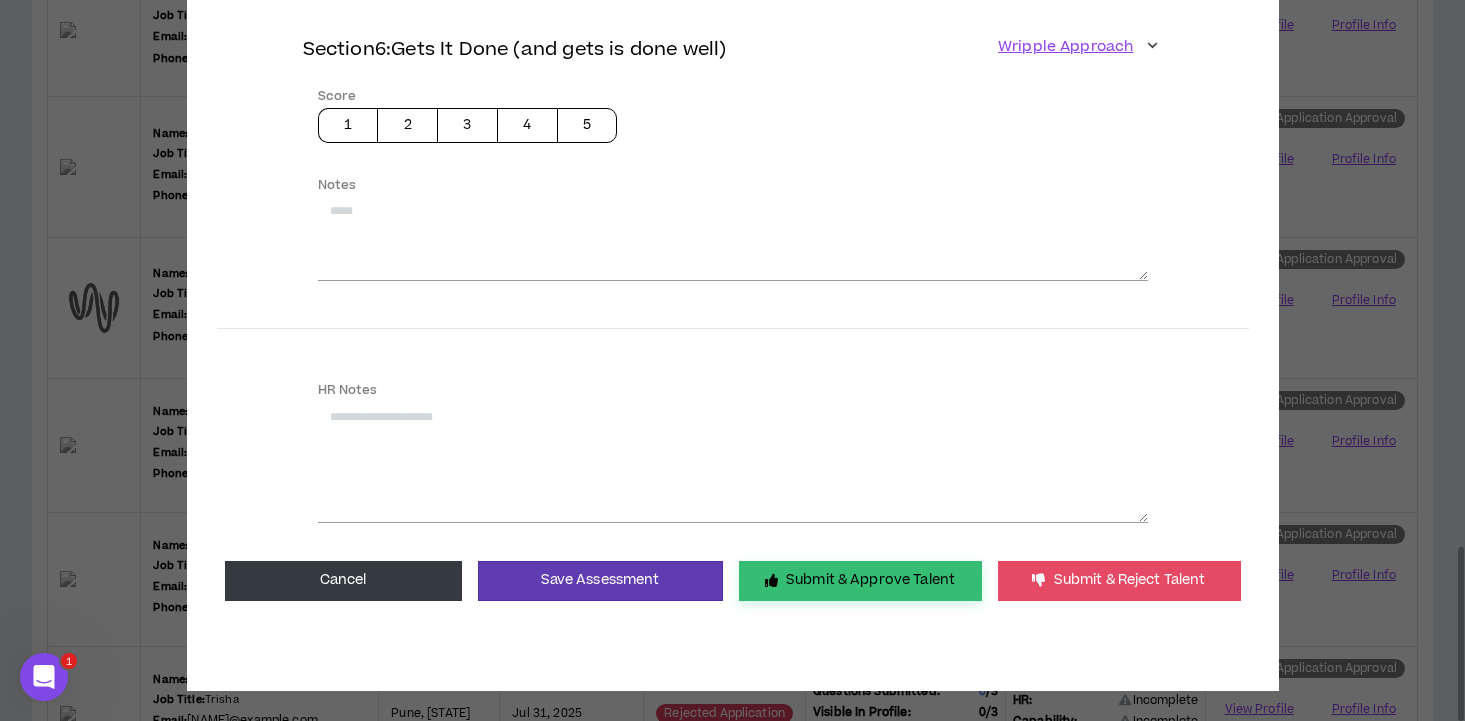 click on "Submit & Approve Talent" at bounding box center (860, 581) 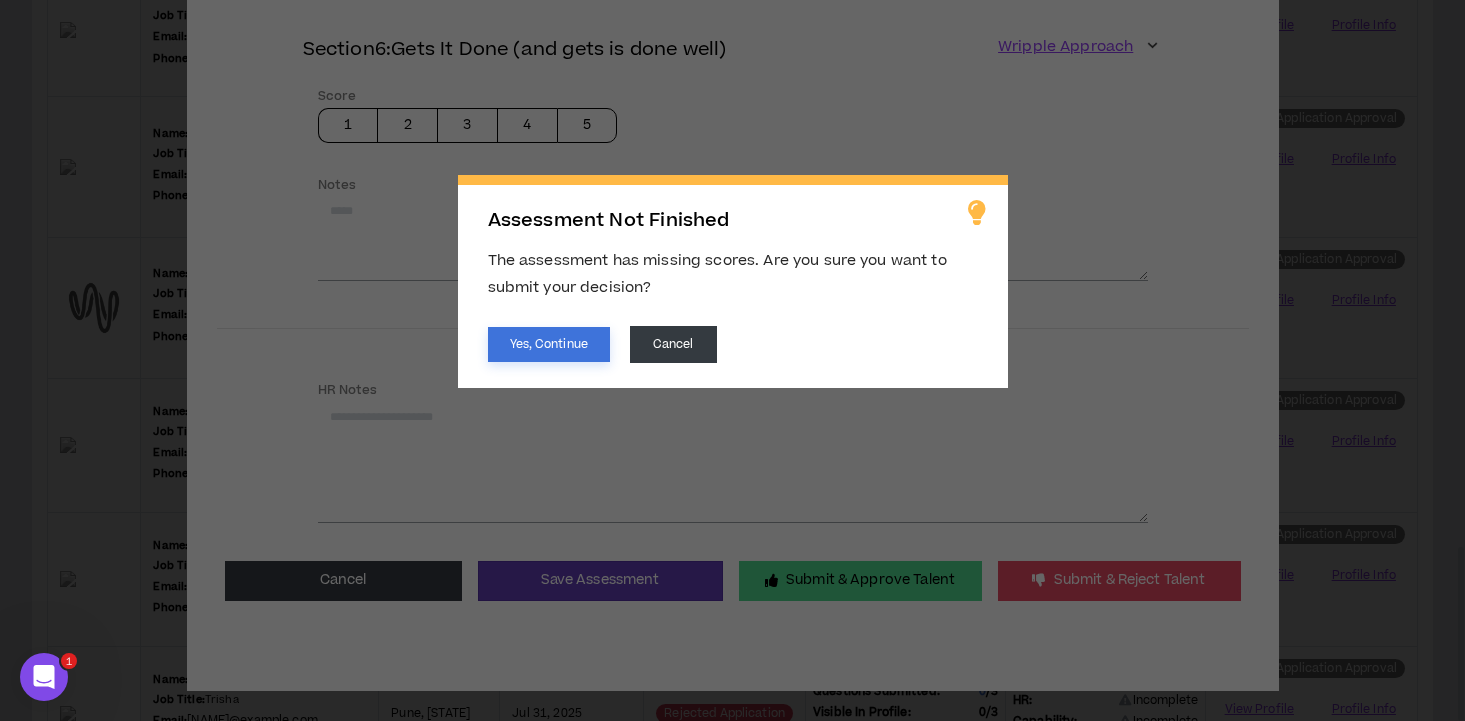 click on "Yes, Continue" at bounding box center (549, 344) 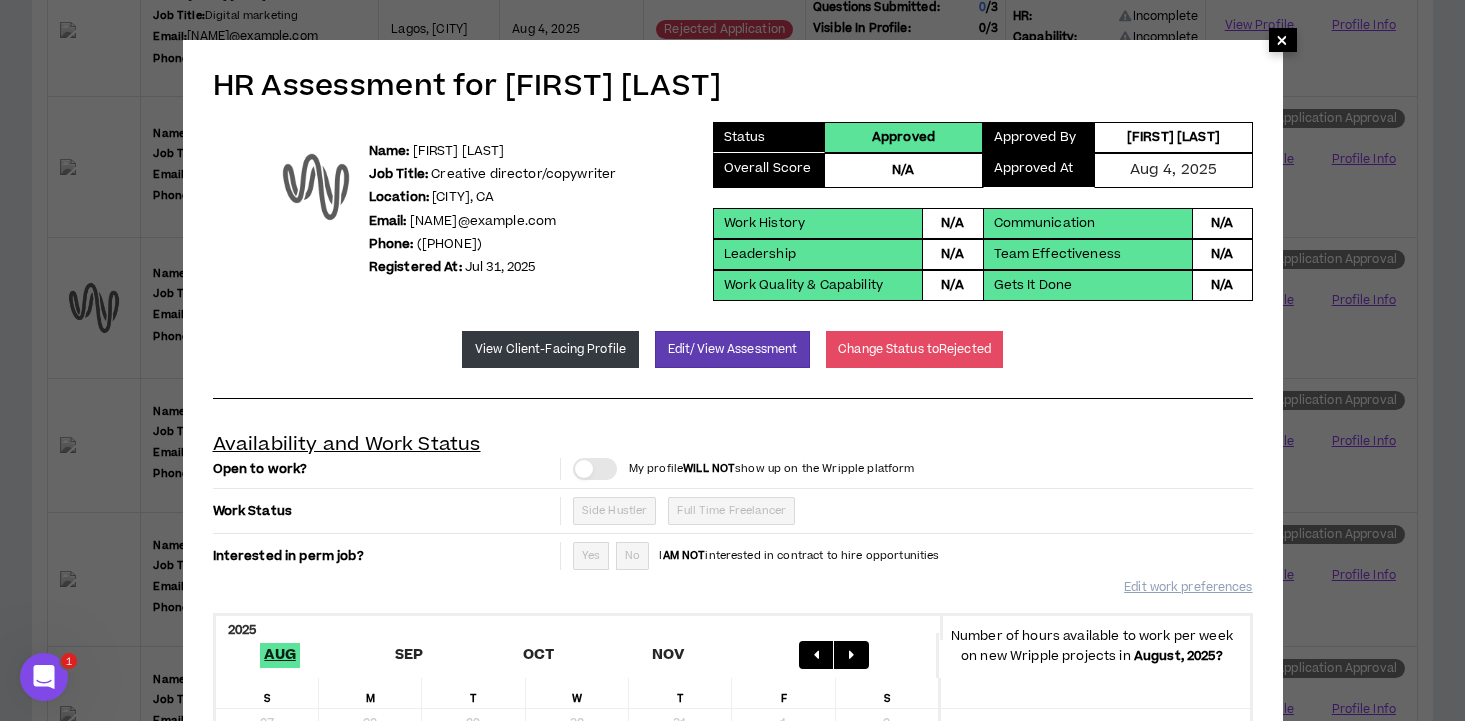click on "×" at bounding box center (1282, 40) 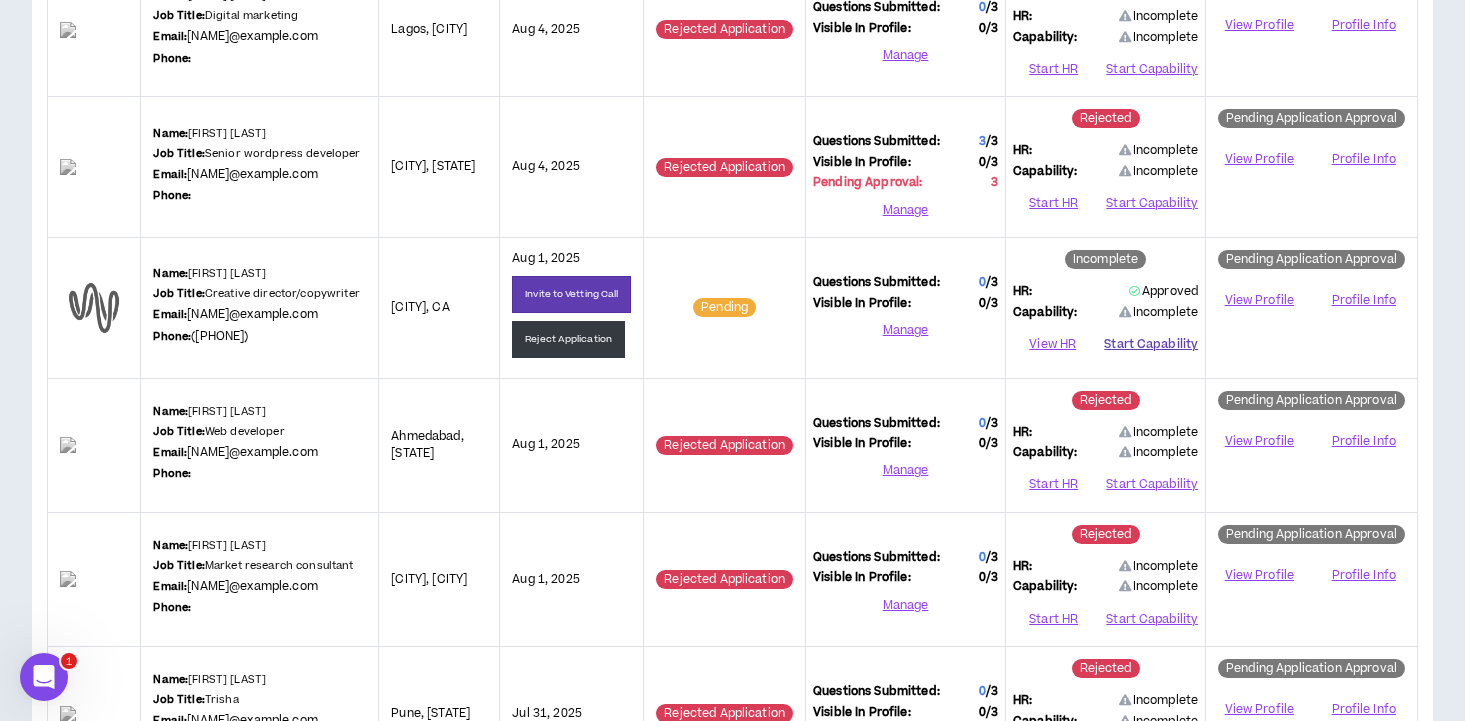 click on "Start Capability" at bounding box center [1151, 344] 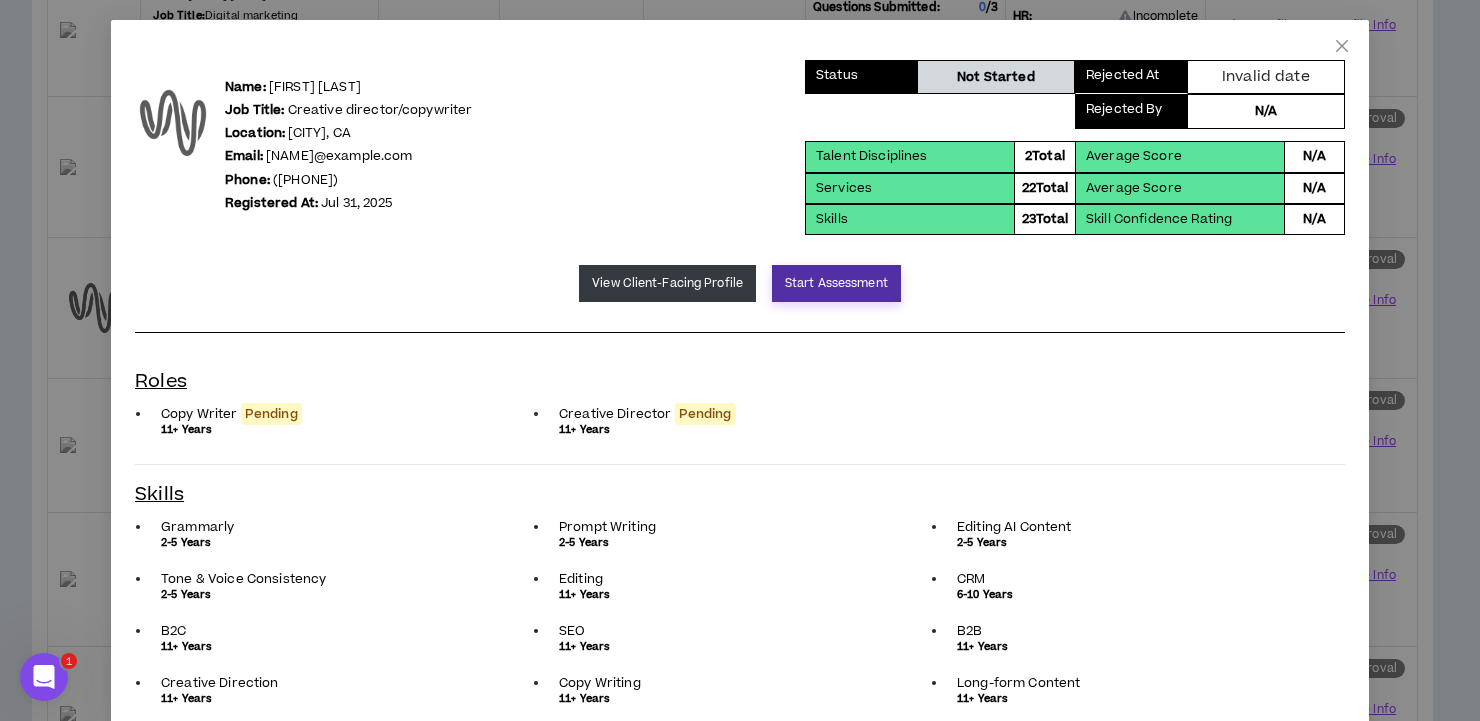 click on "Start Assessment" at bounding box center (836, 283) 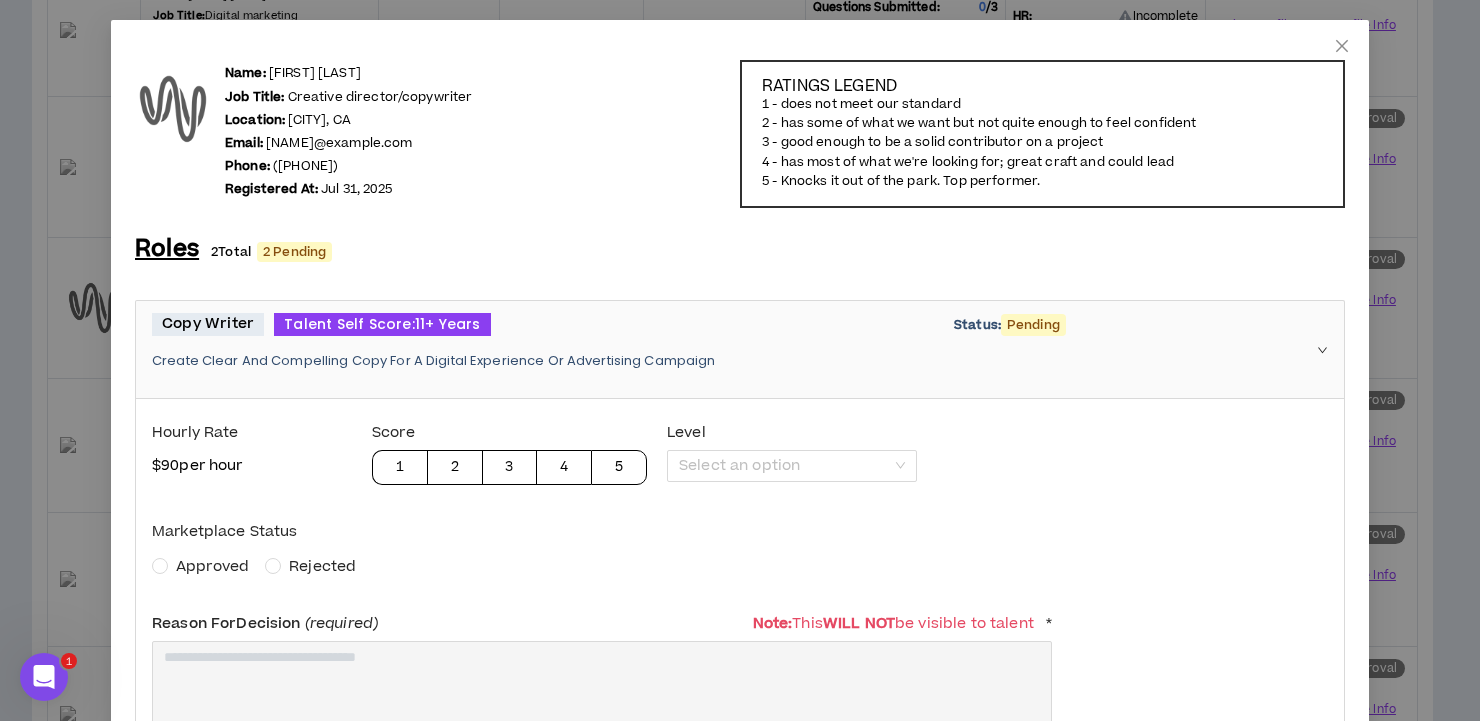 click on "Approved" at bounding box center [212, 566] 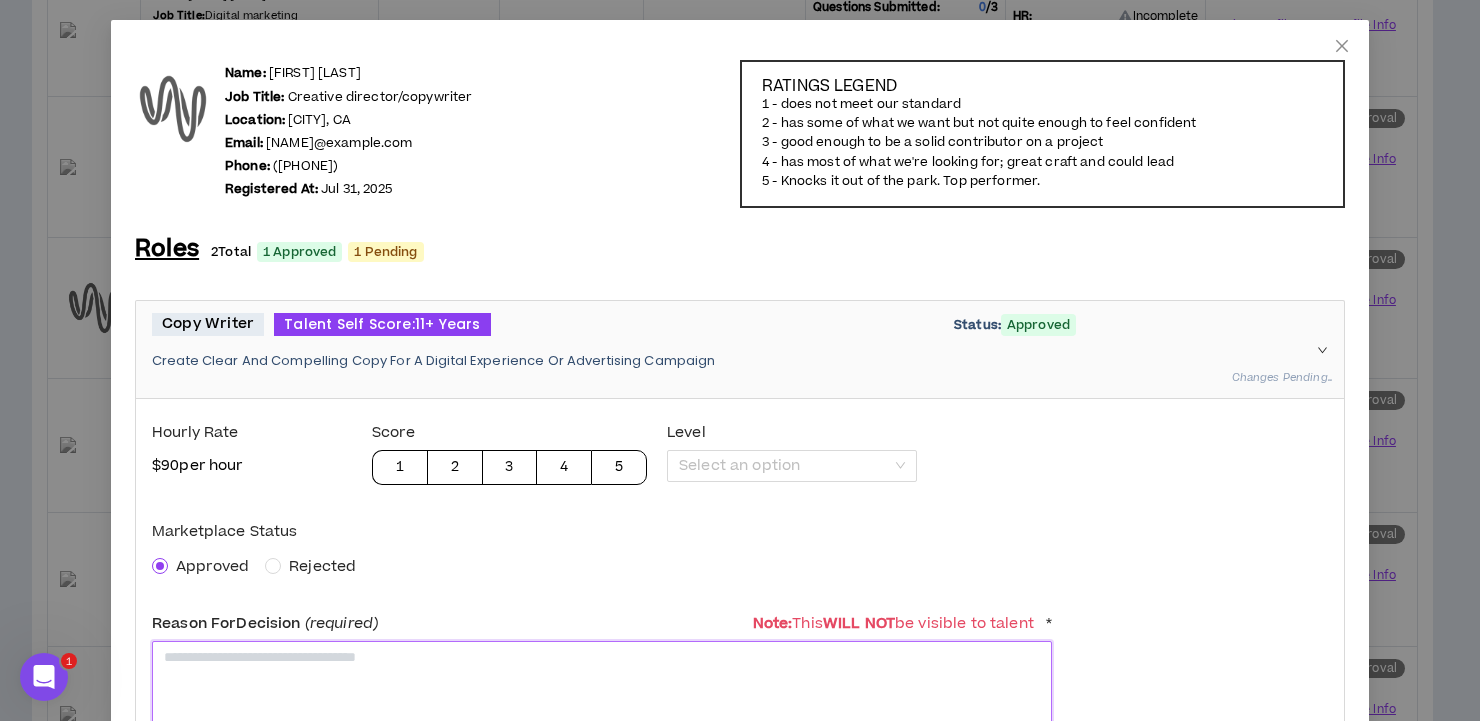 click at bounding box center (602, 690) 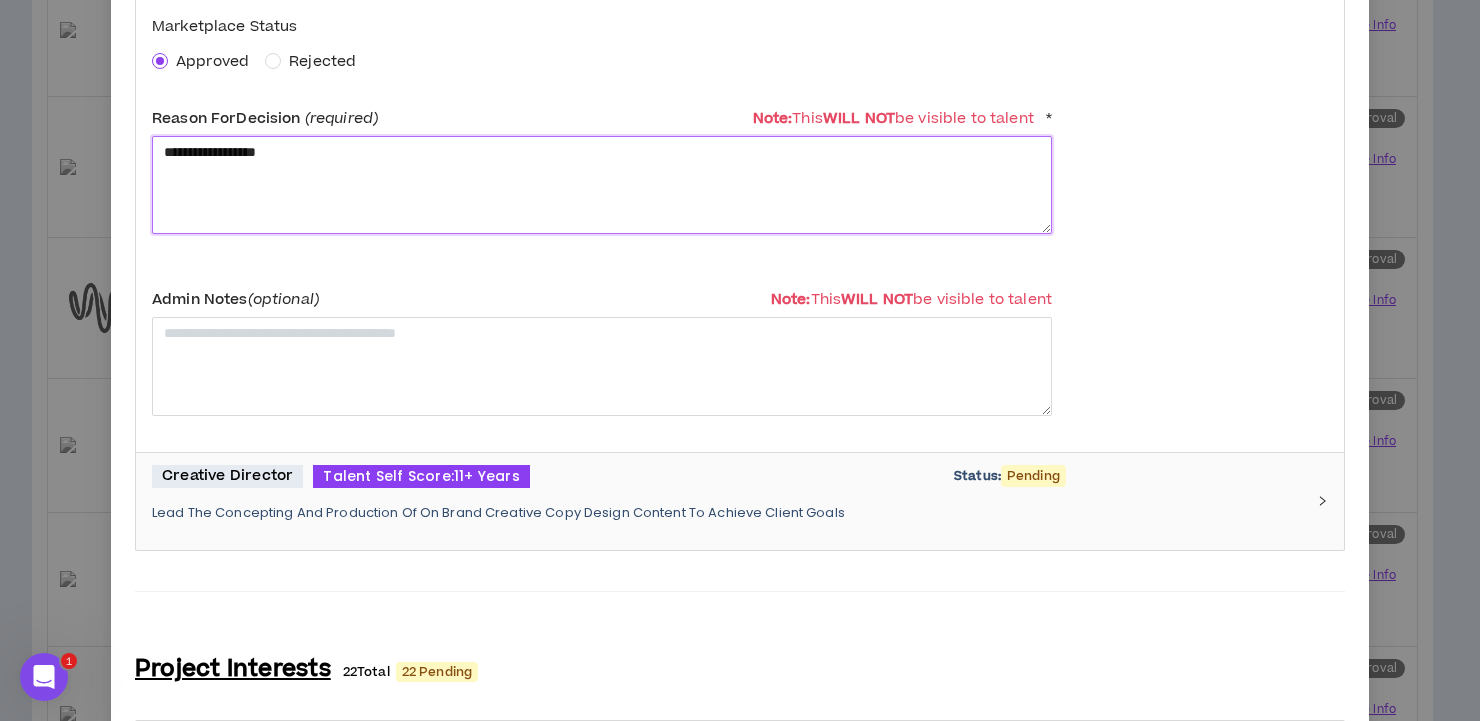 scroll, scrollTop: 668, scrollLeft: 0, axis: vertical 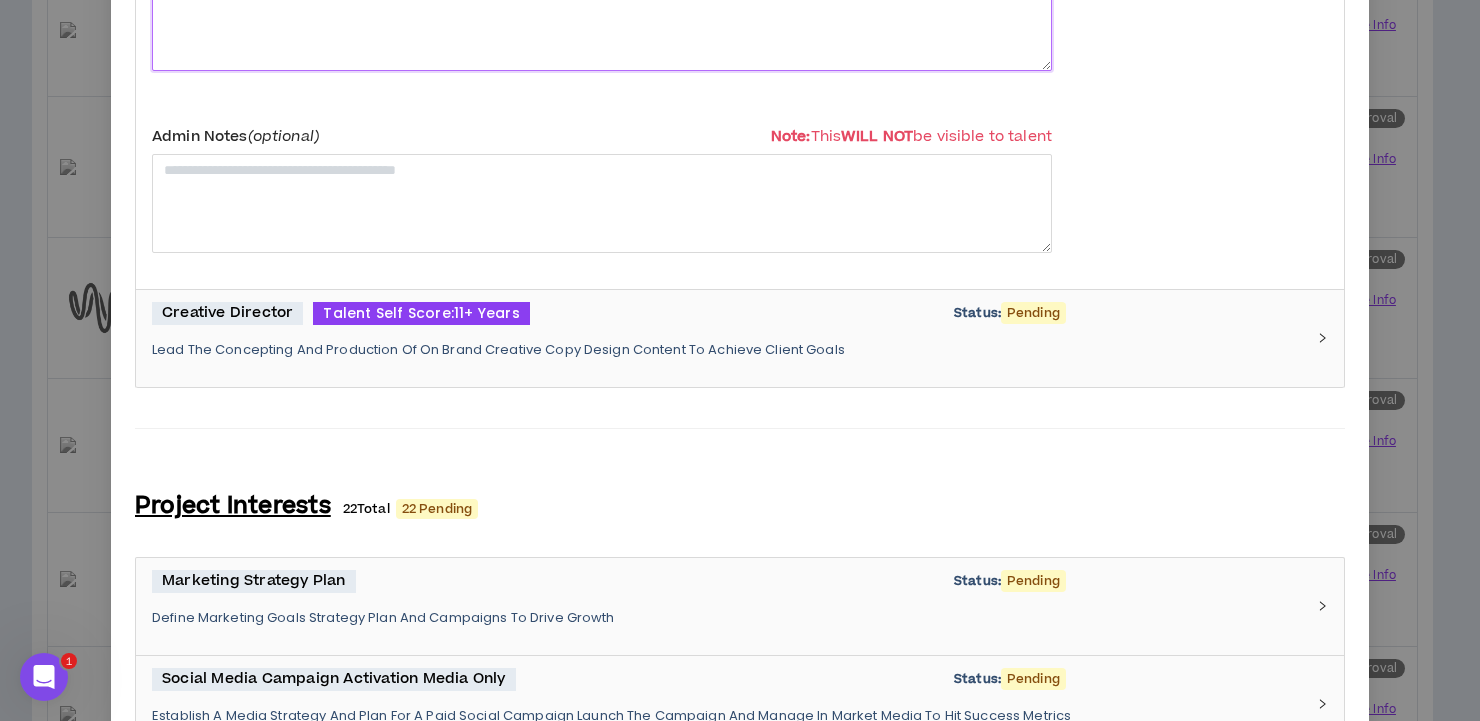 type on "**********" 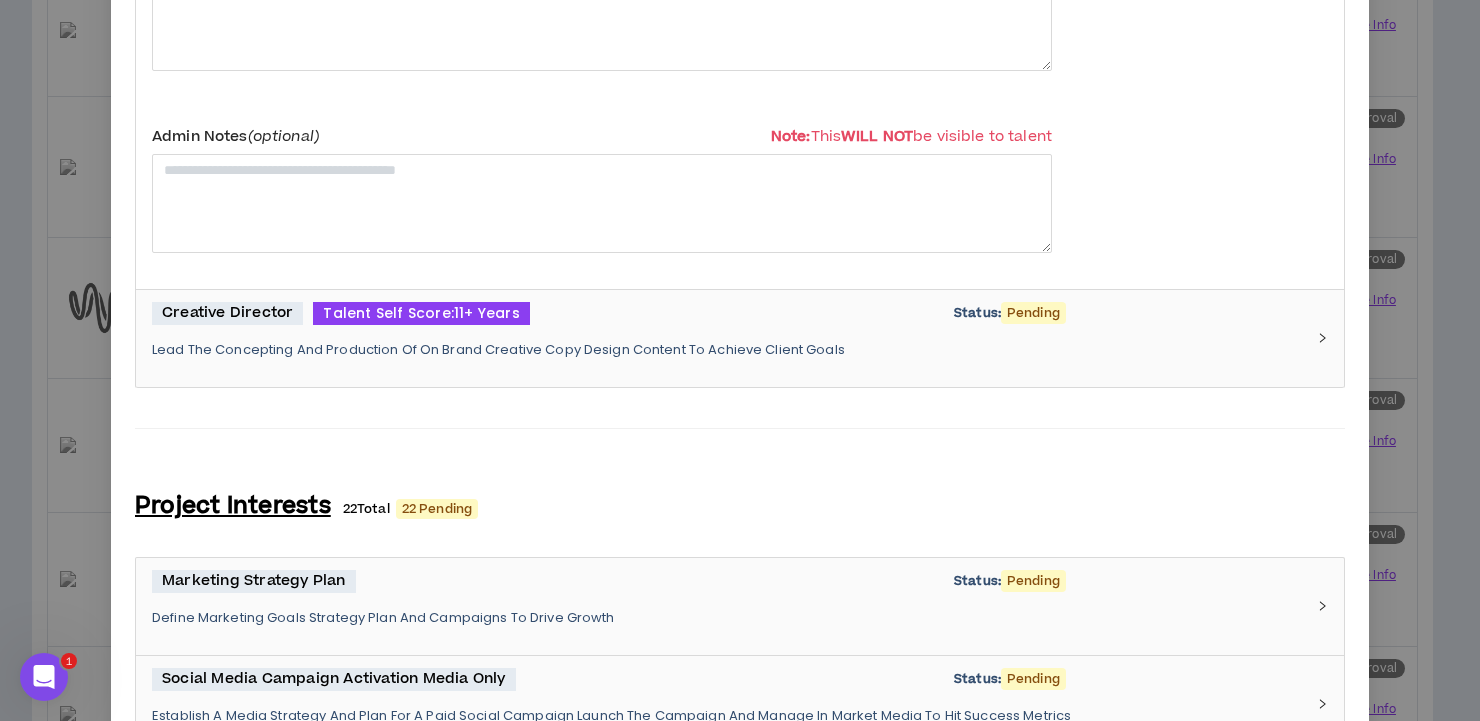 click on "Creative Director Talent Self Score:   11+ Years Status:  Pending Lead The Concepting And Production Of On Brand Creative Copy Design Content To Achieve Client Goals" at bounding box center (728, 338) 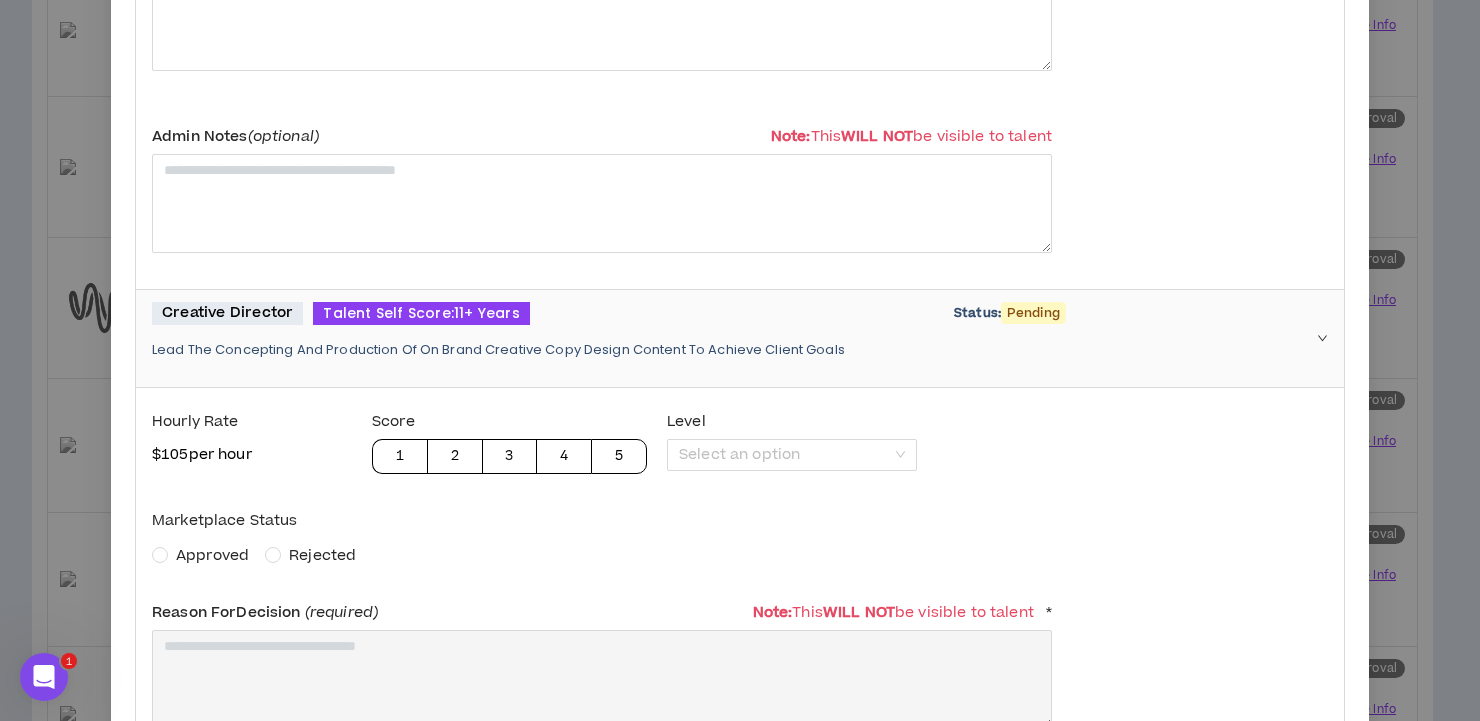 click on "Approved" at bounding box center [212, 555] 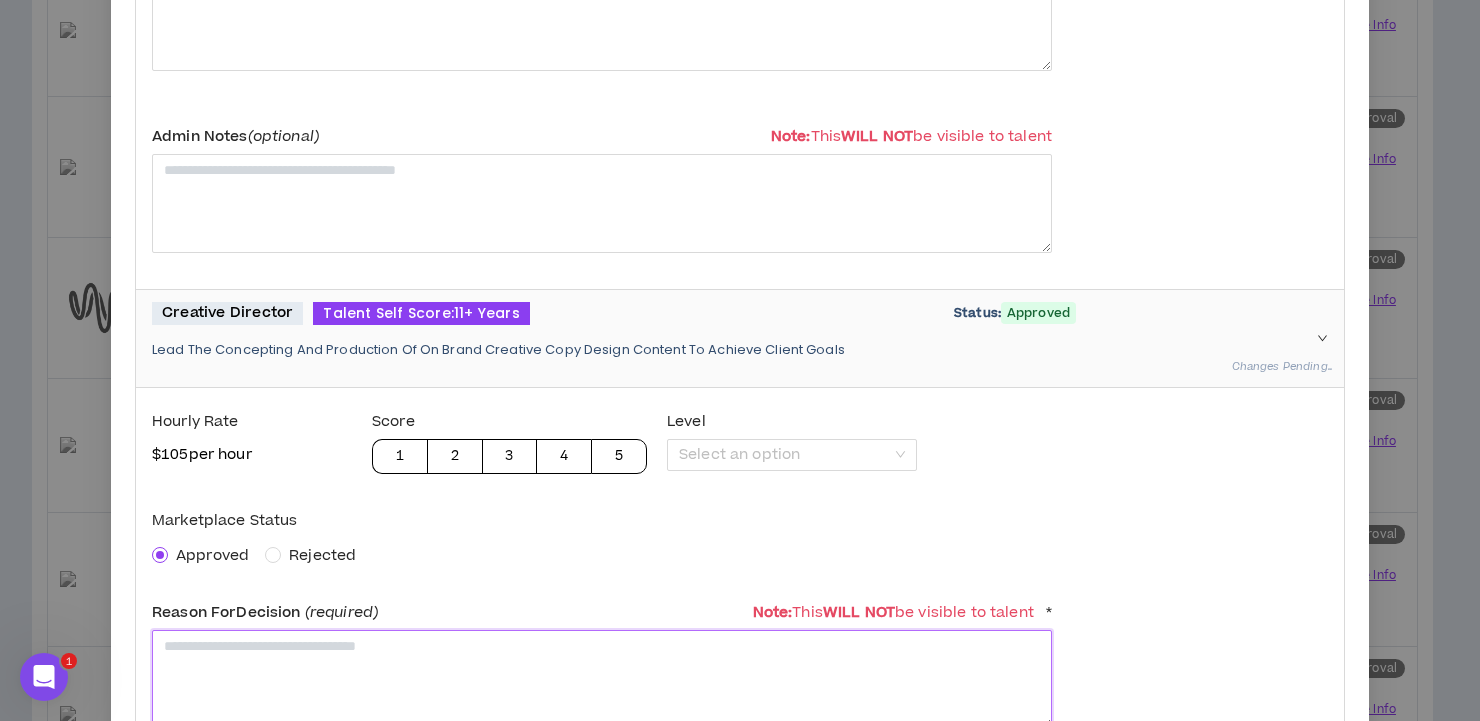 click at bounding box center [602, 679] 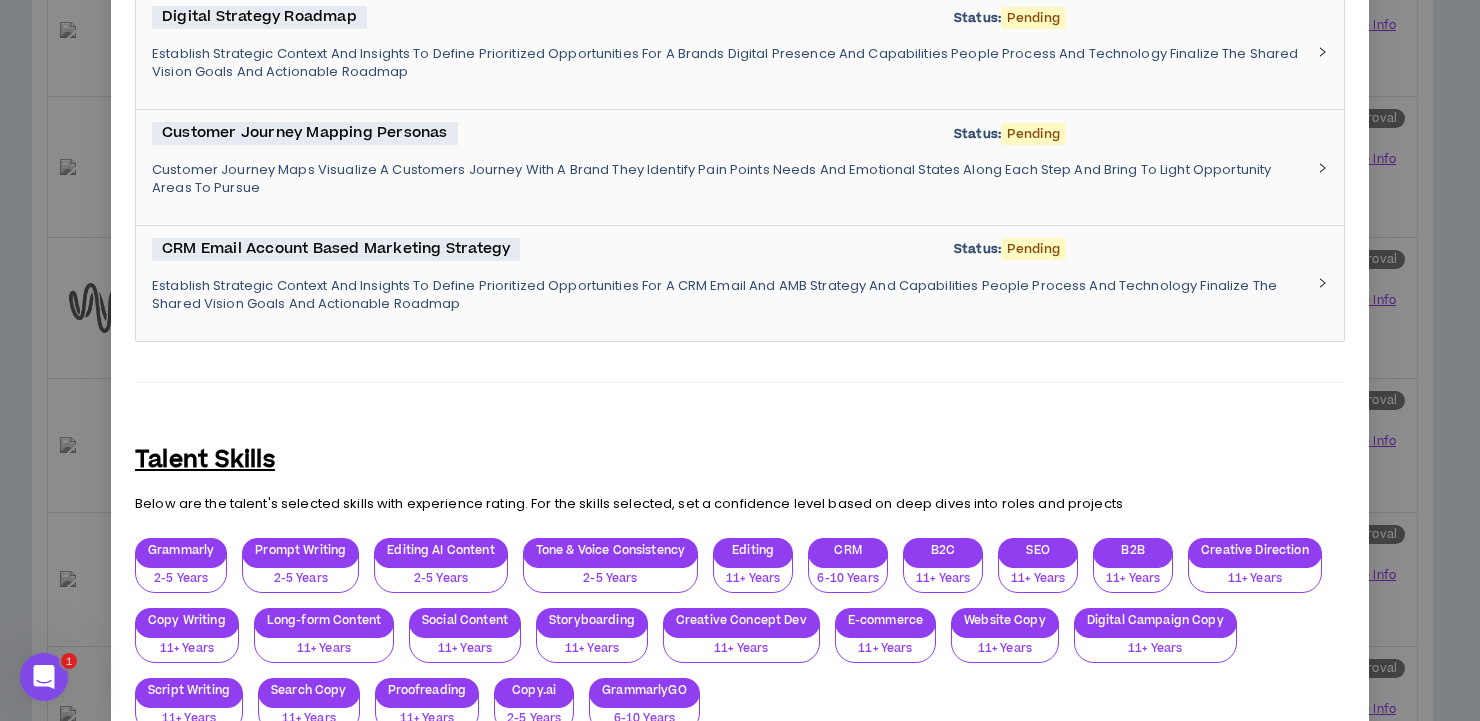 scroll, scrollTop: 3919, scrollLeft: 0, axis: vertical 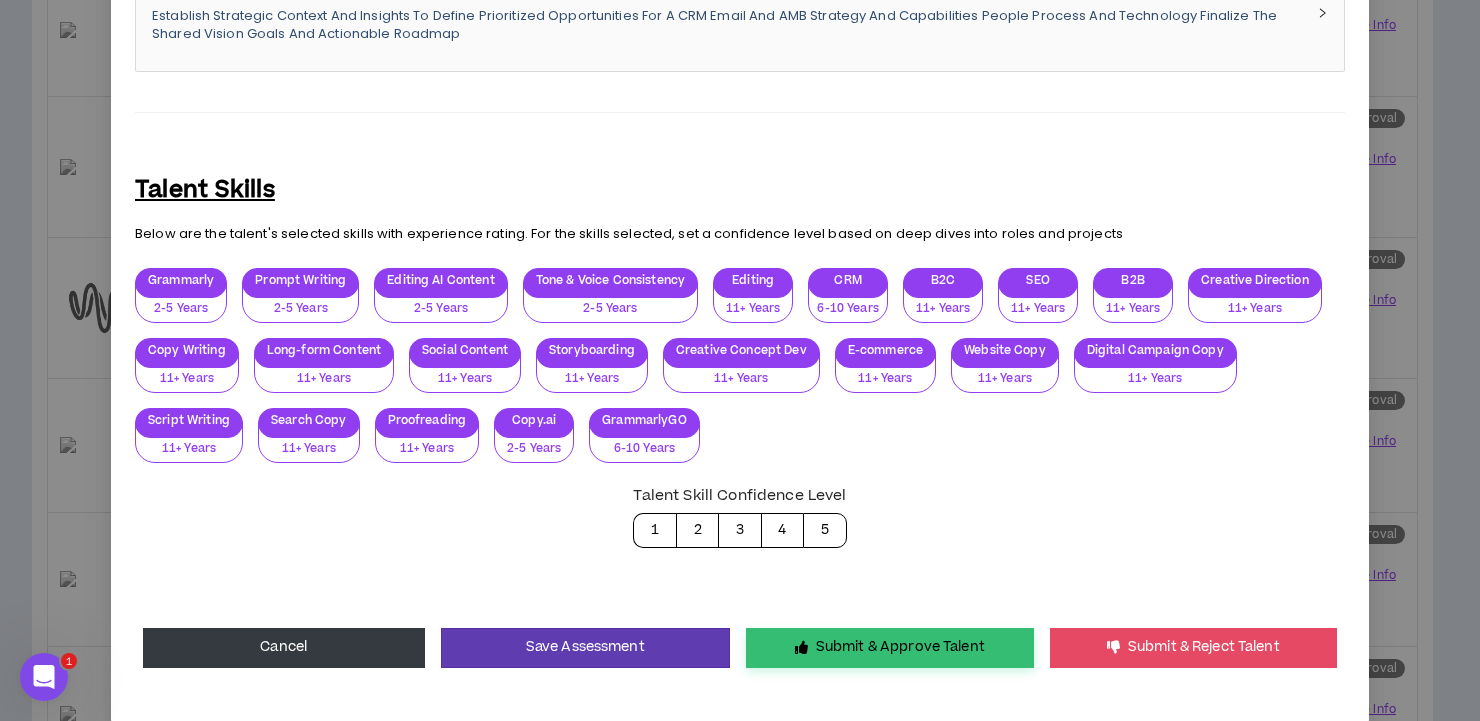 type on "**********" 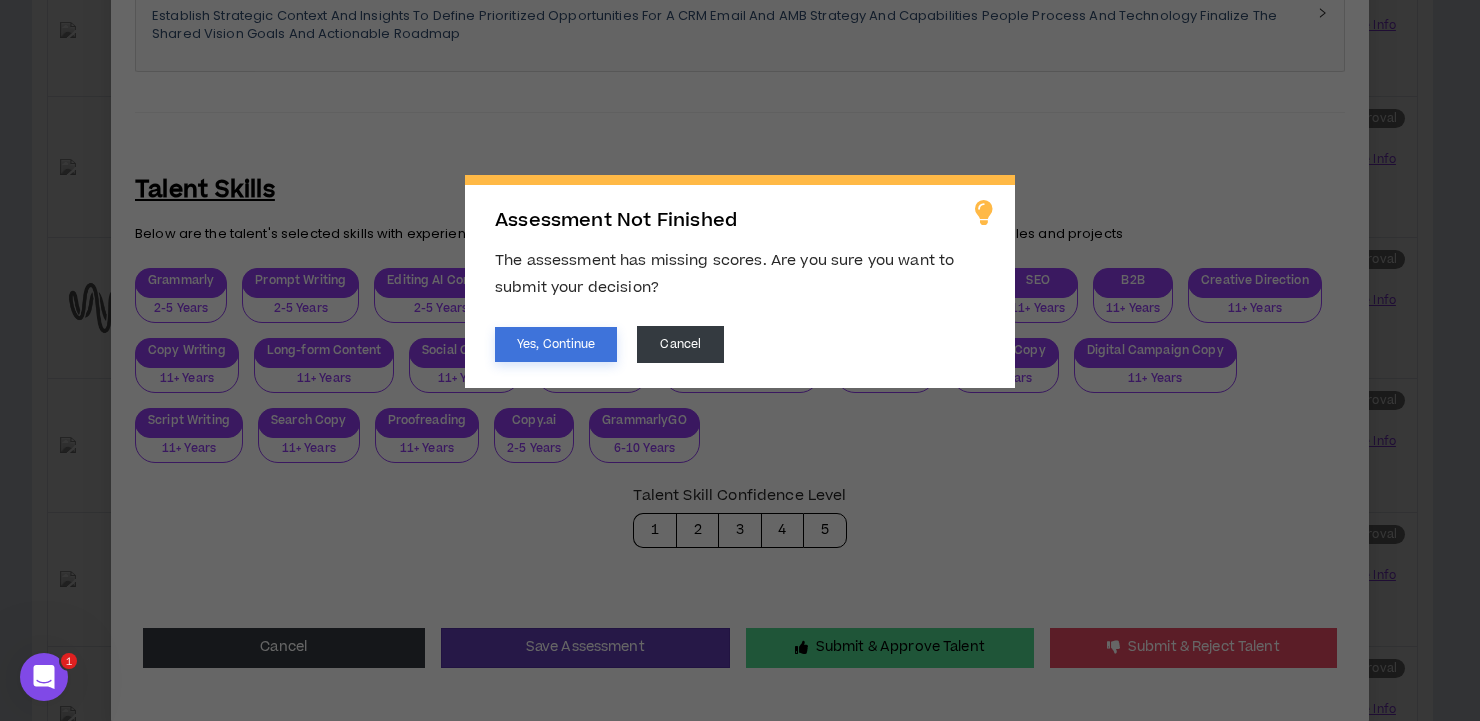 click on "Yes, Continue" at bounding box center [556, 344] 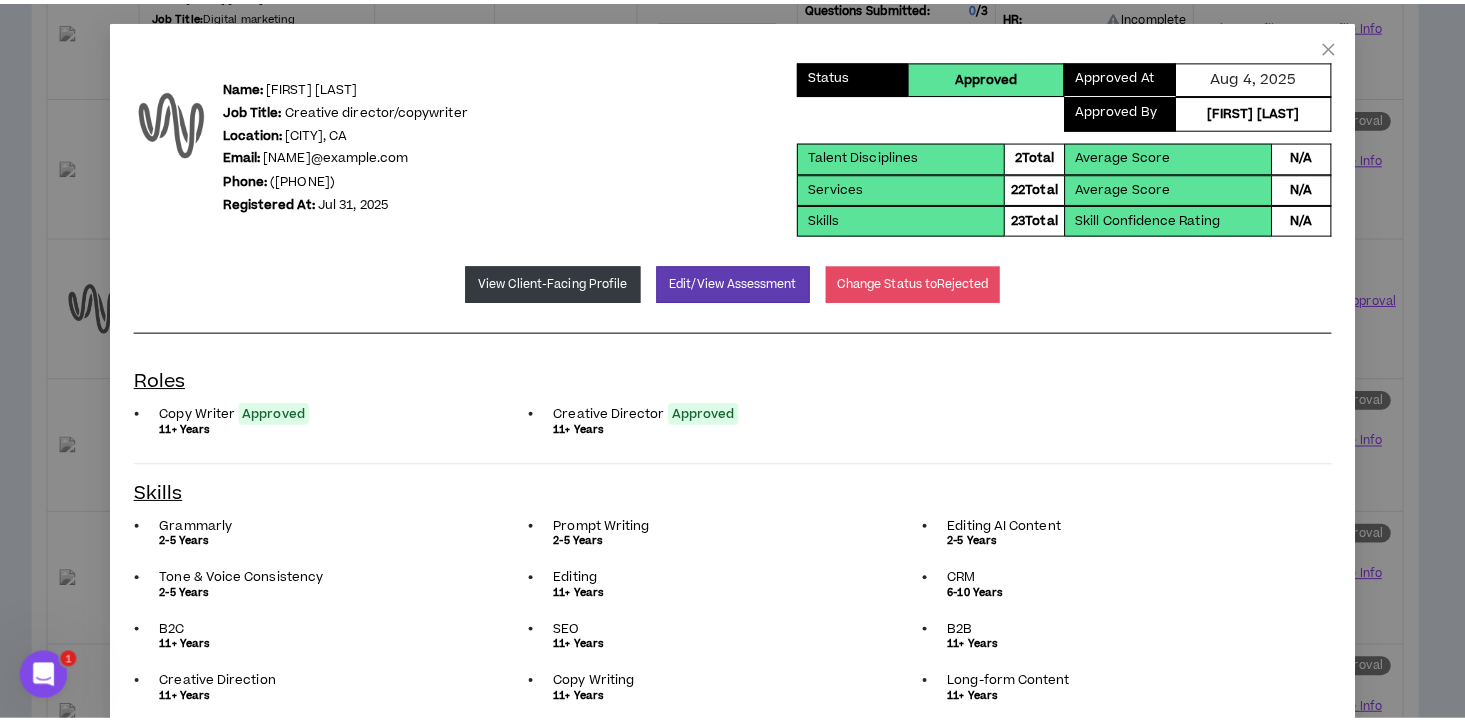 scroll, scrollTop: 0, scrollLeft: 0, axis: both 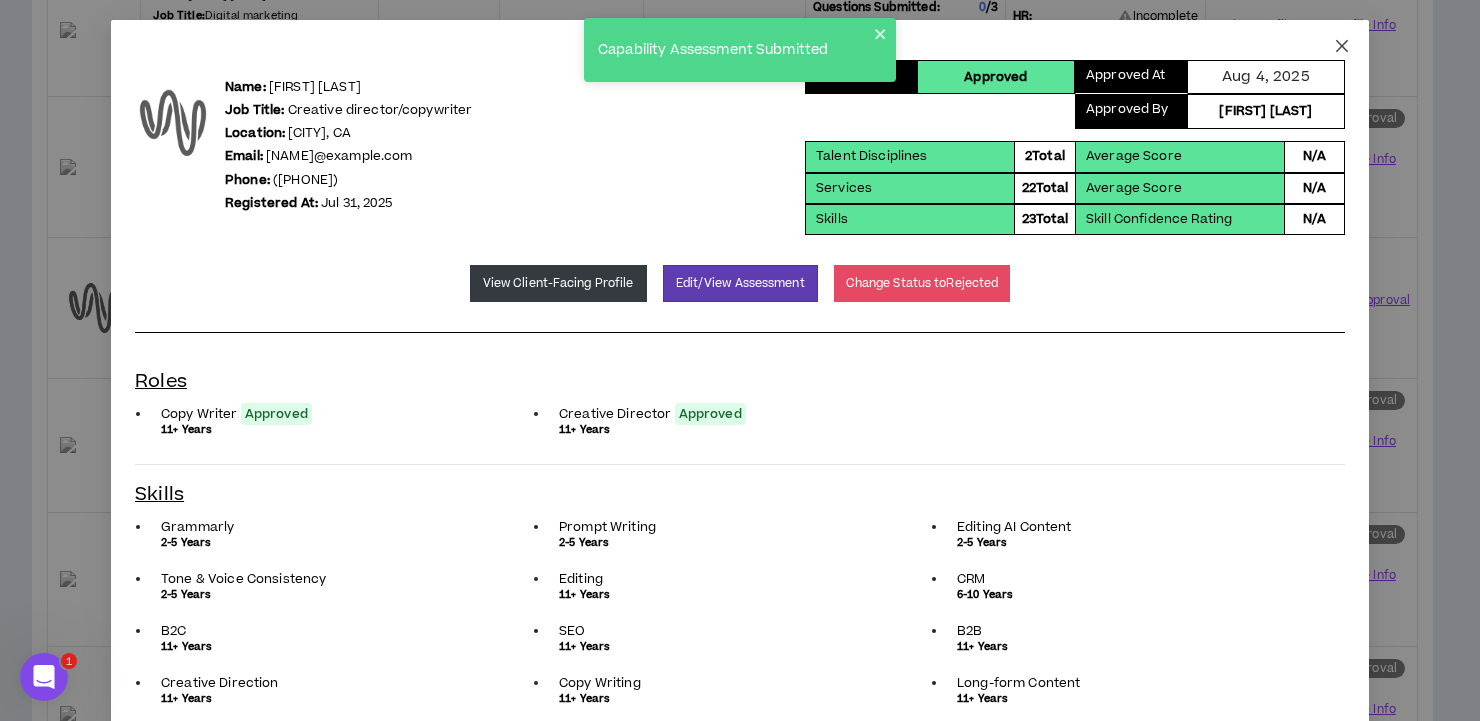 click 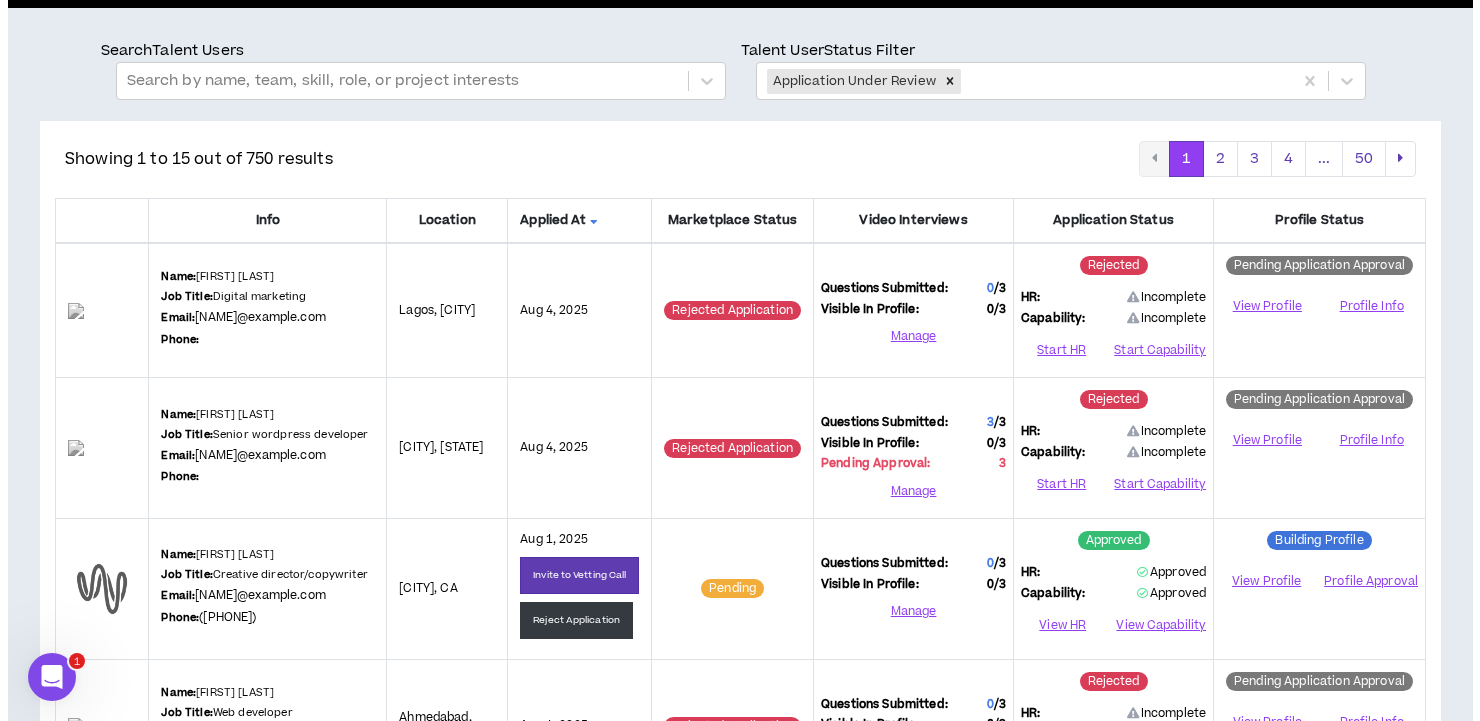 scroll, scrollTop: 0, scrollLeft: 0, axis: both 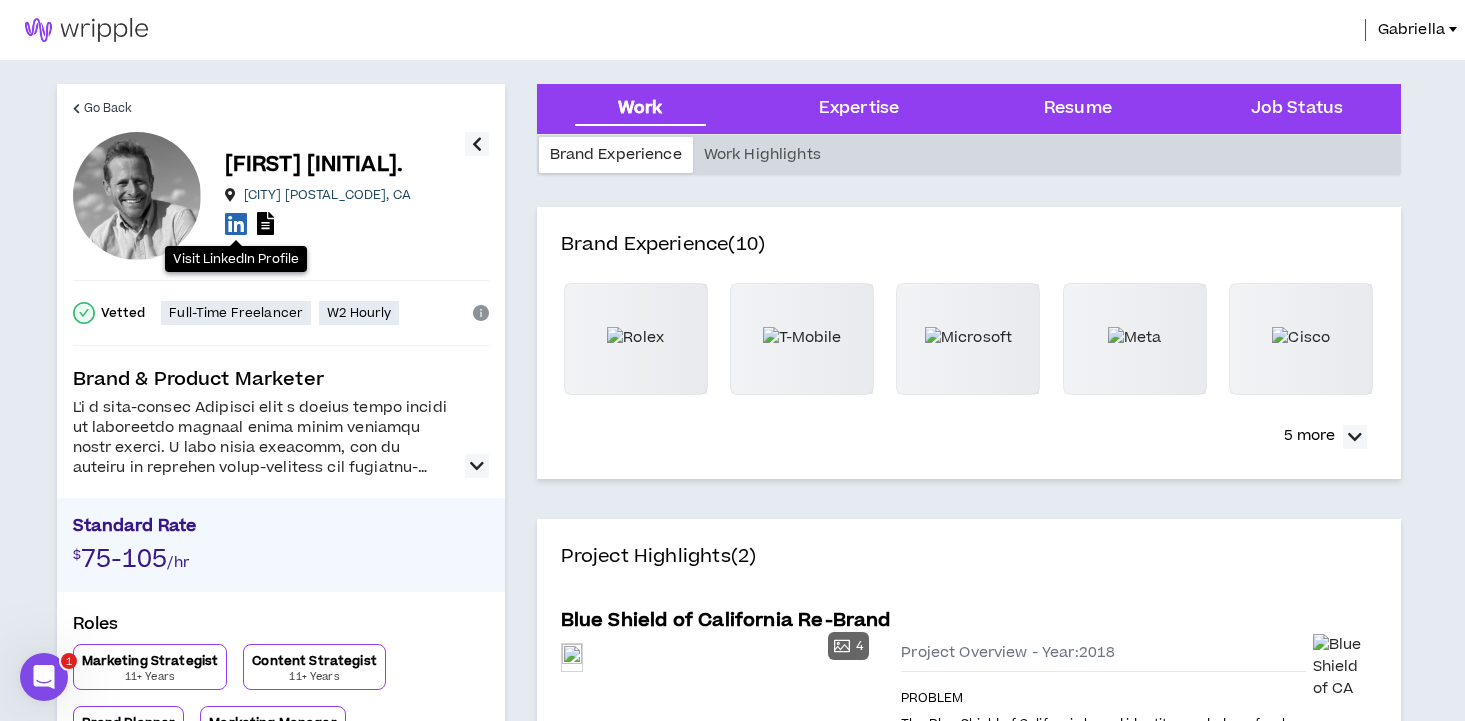 click at bounding box center [236, 223] 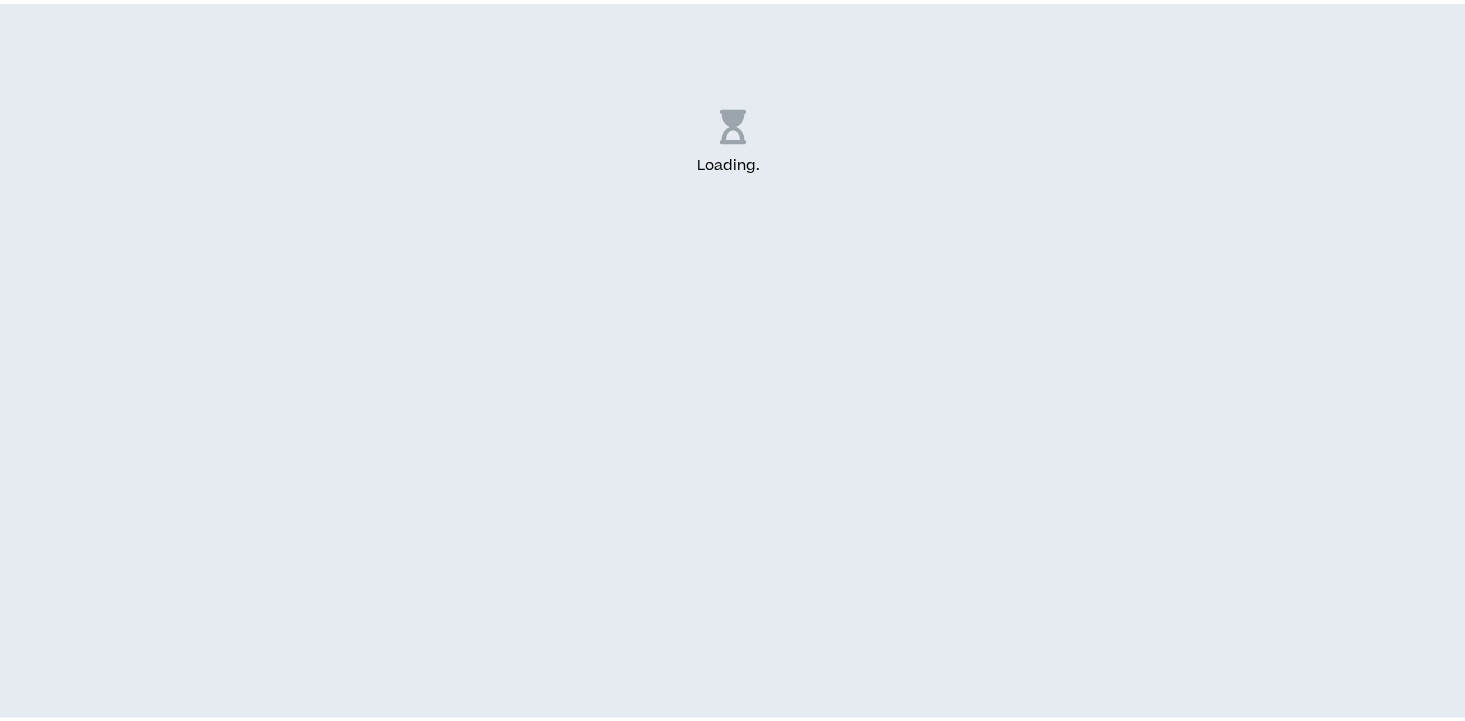 scroll, scrollTop: 0, scrollLeft: 0, axis: both 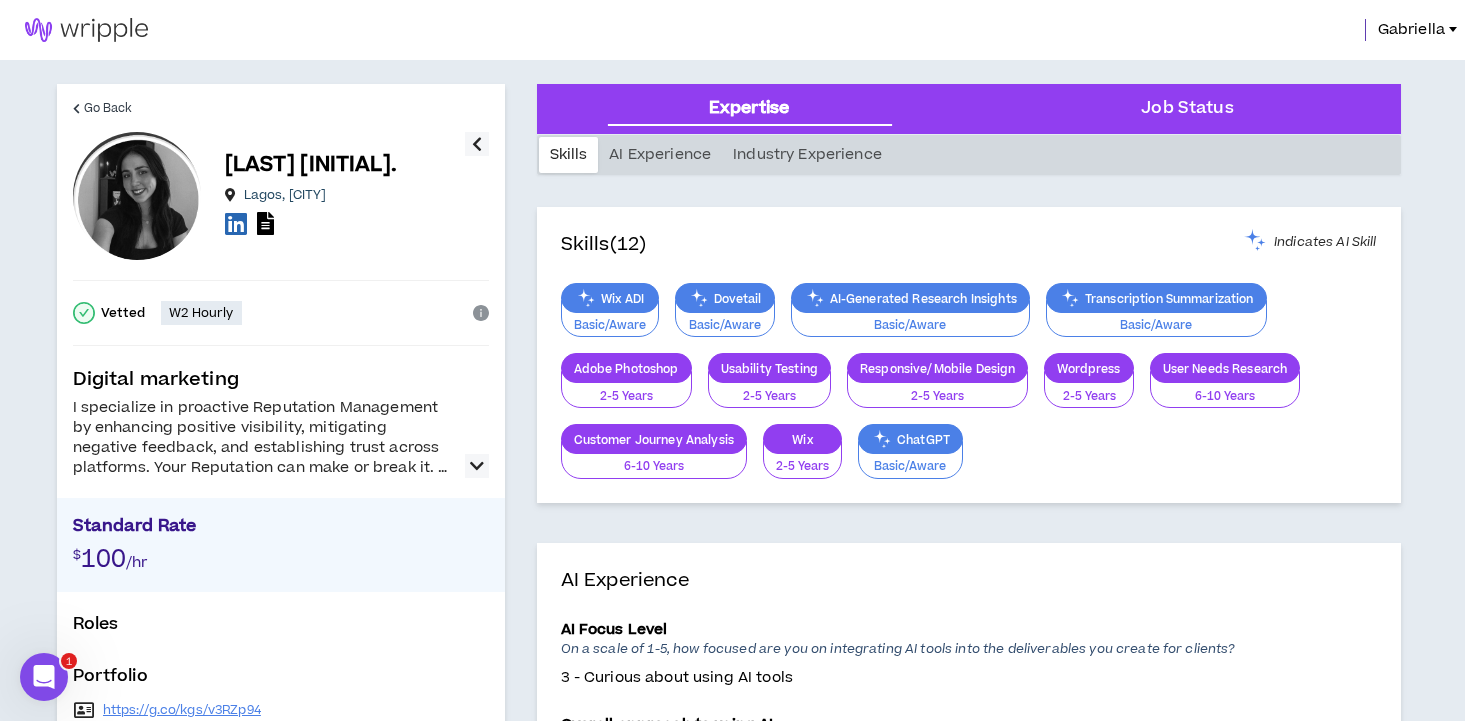 click at bounding box center [477, 466] 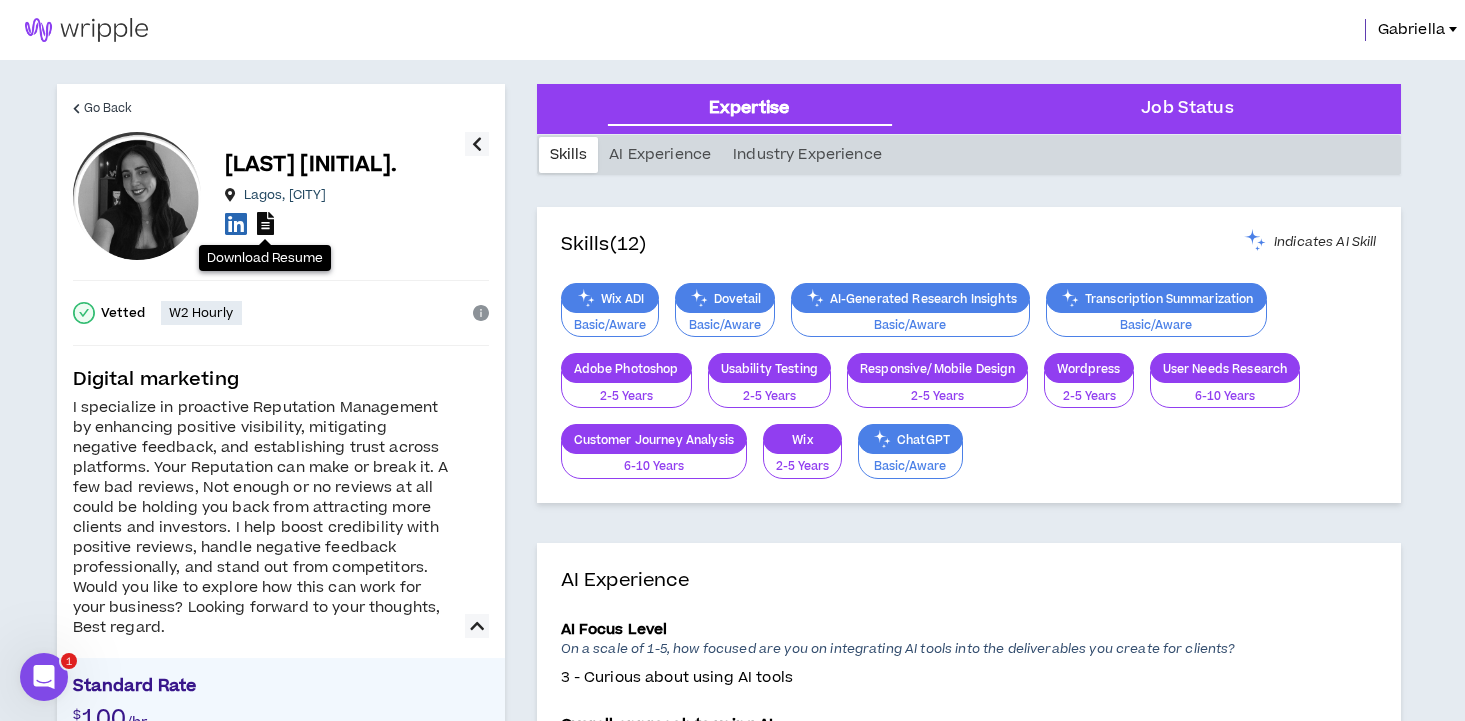 click at bounding box center (265, 223) 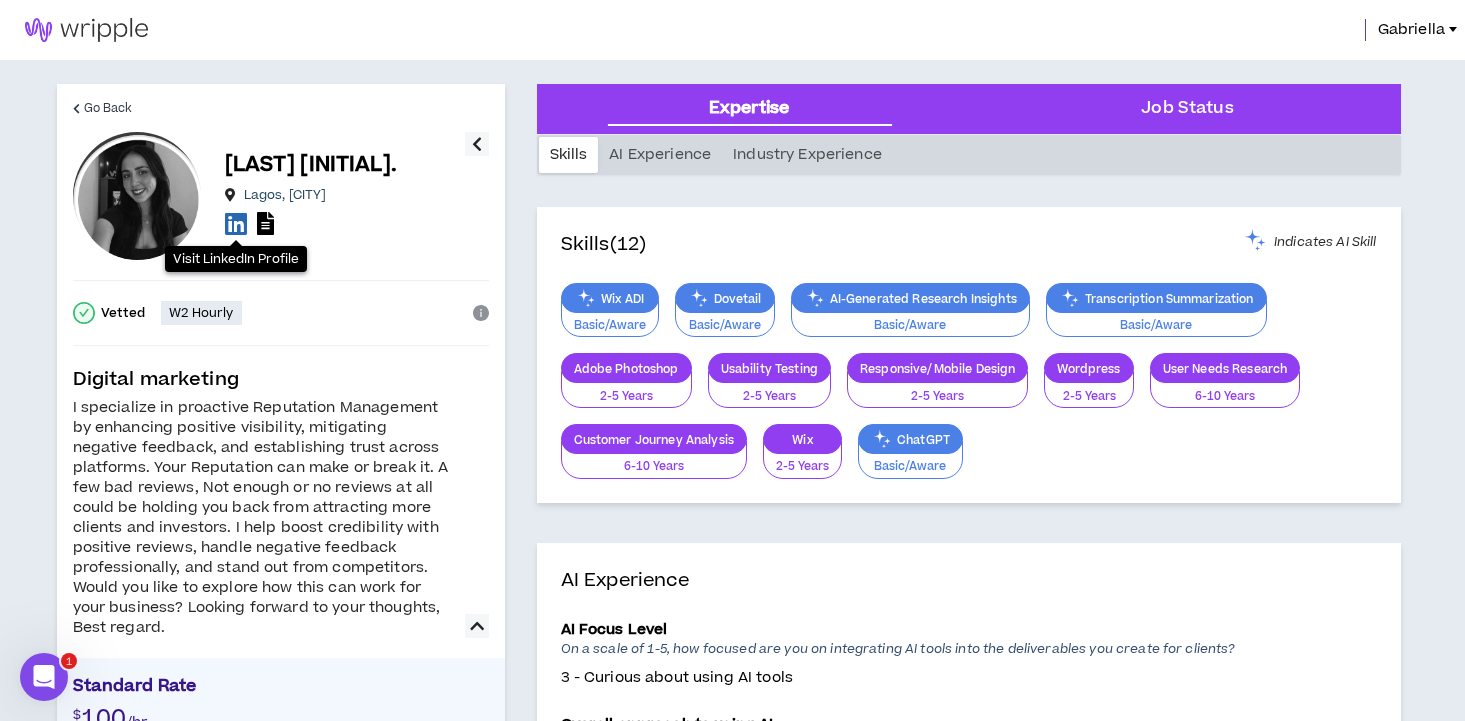 click at bounding box center [236, 223] 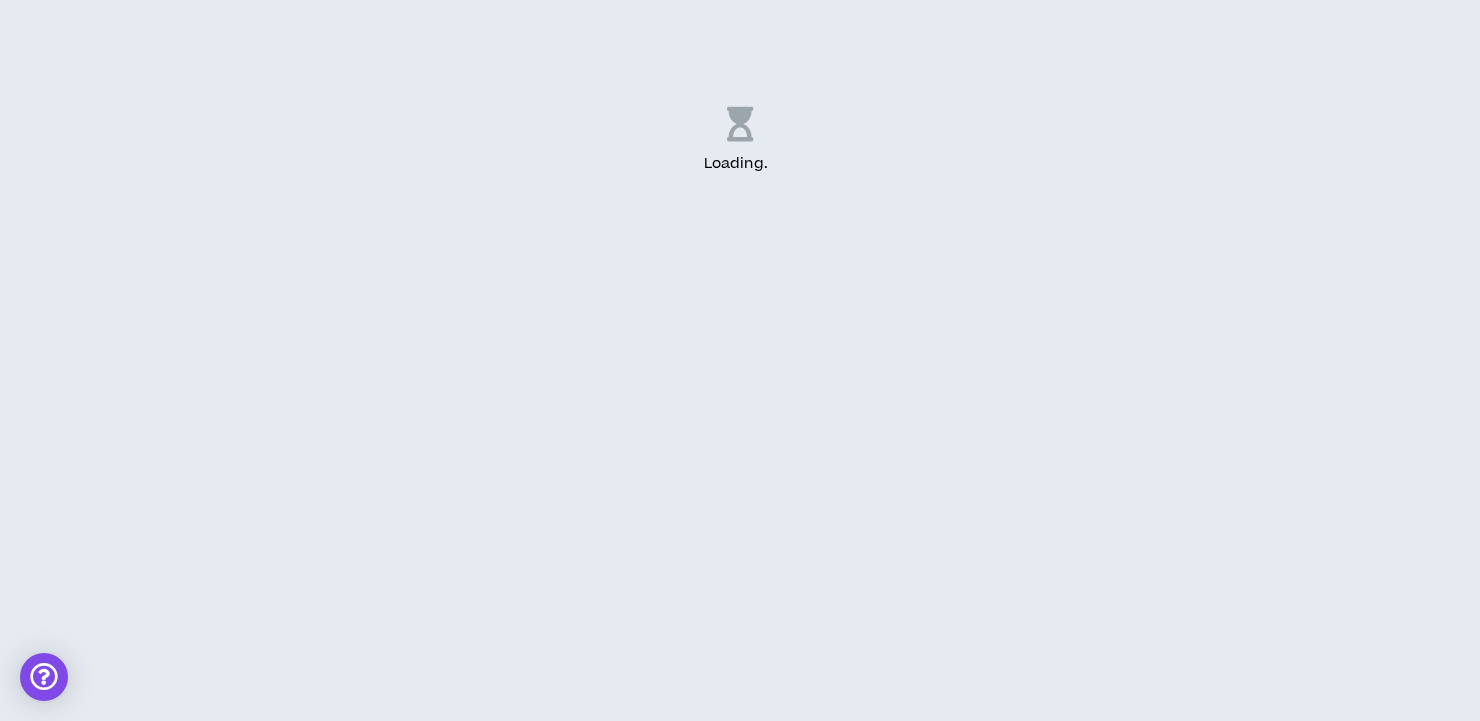 scroll, scrollTop: 0, scrollLeft: 0, axis: both 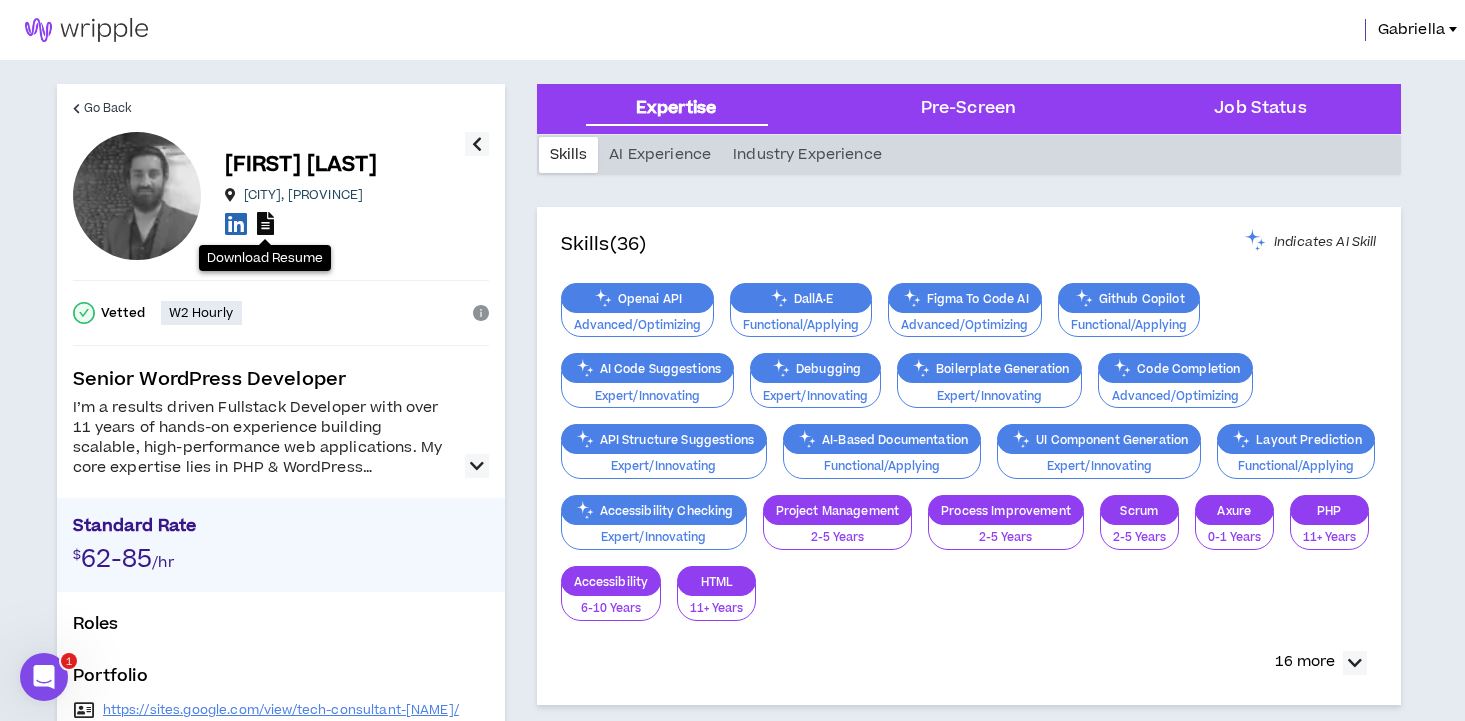click at bounding box center (265, 223) 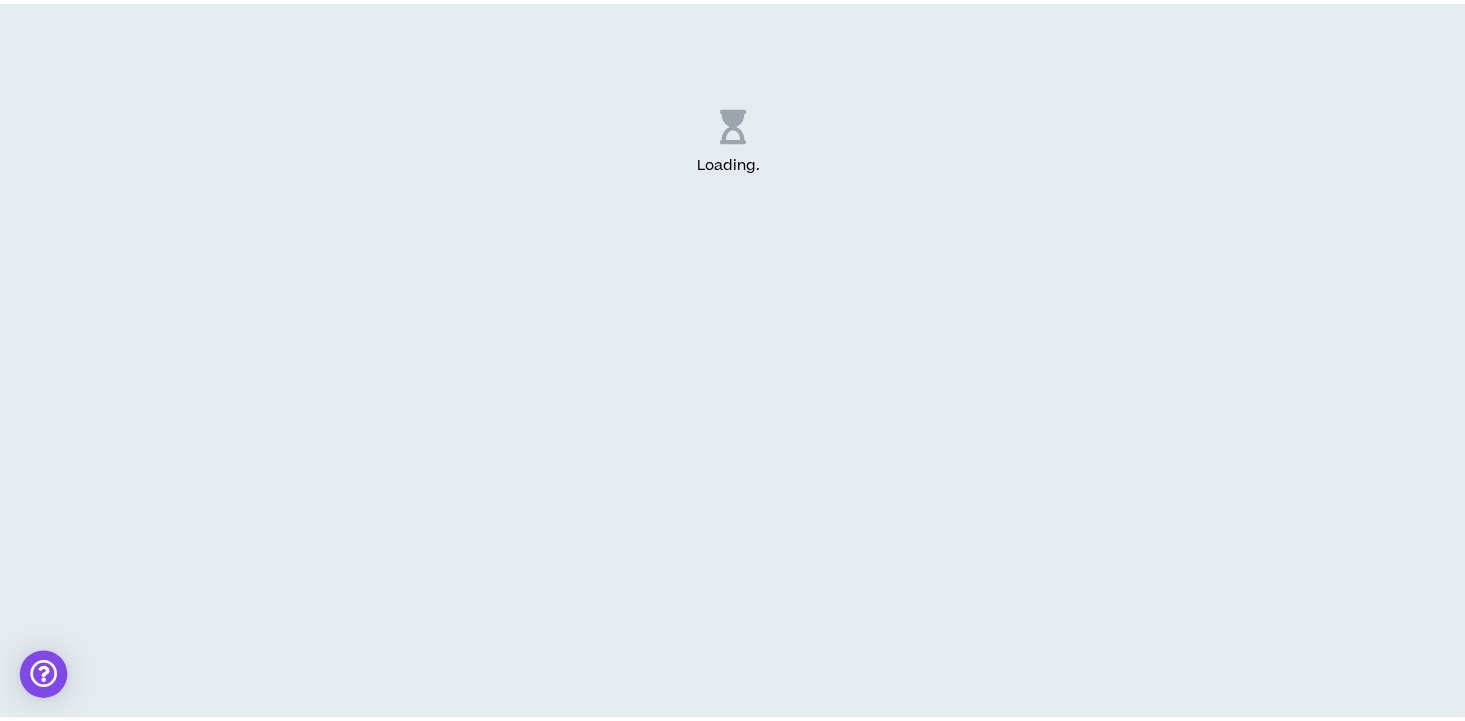 scroll, scrollTop: 0, scrollLeft: 0, axis: both 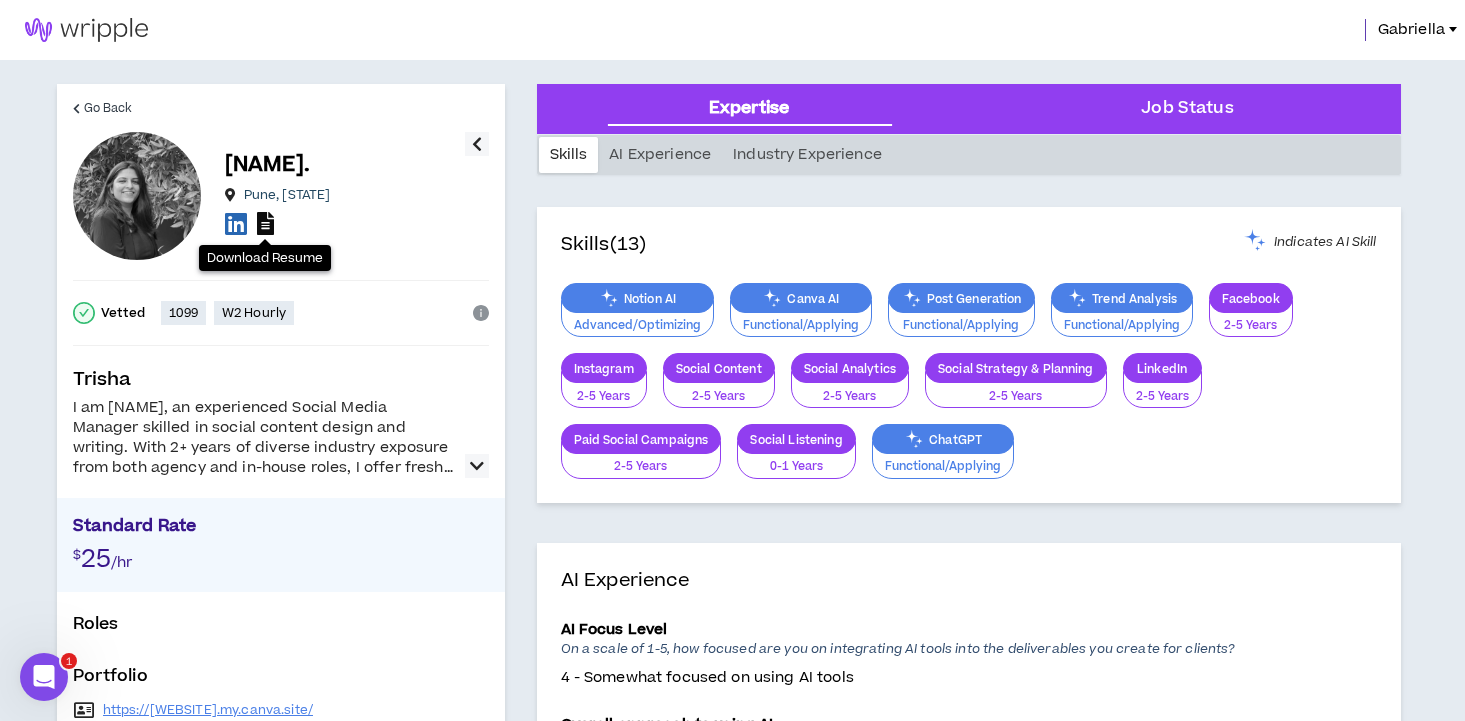 click at bounding box center [265, 223] 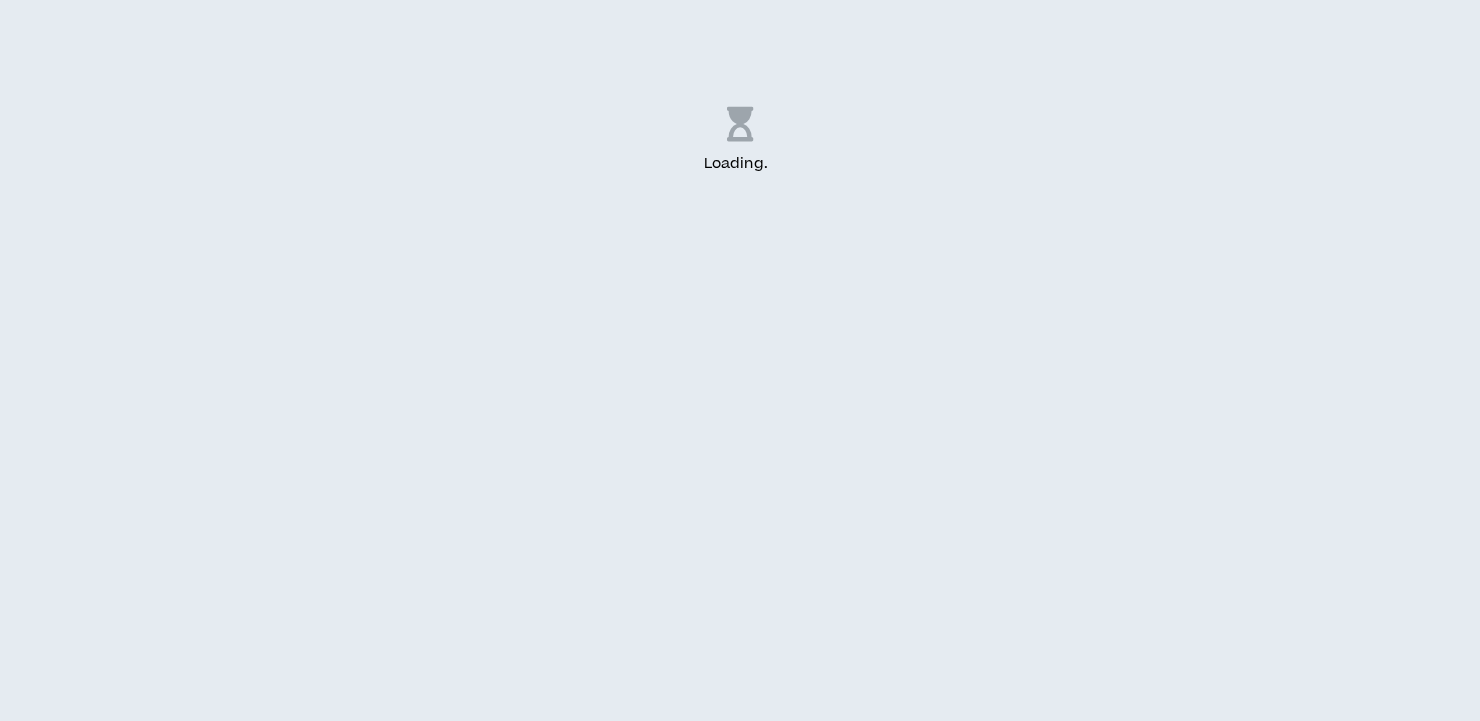 scroll, scrollTop: 0, scrollLeft: 0, axis: both 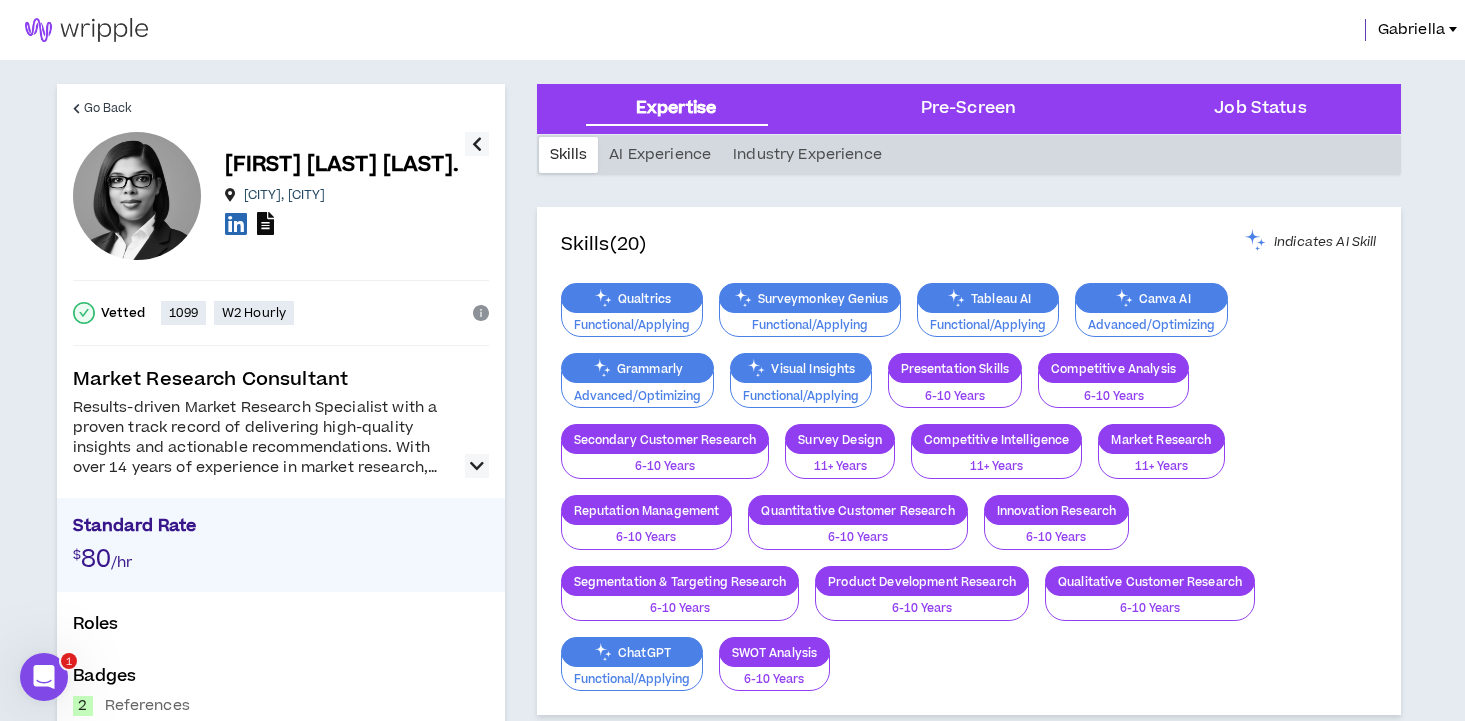 click at bounding box center (265, 223) 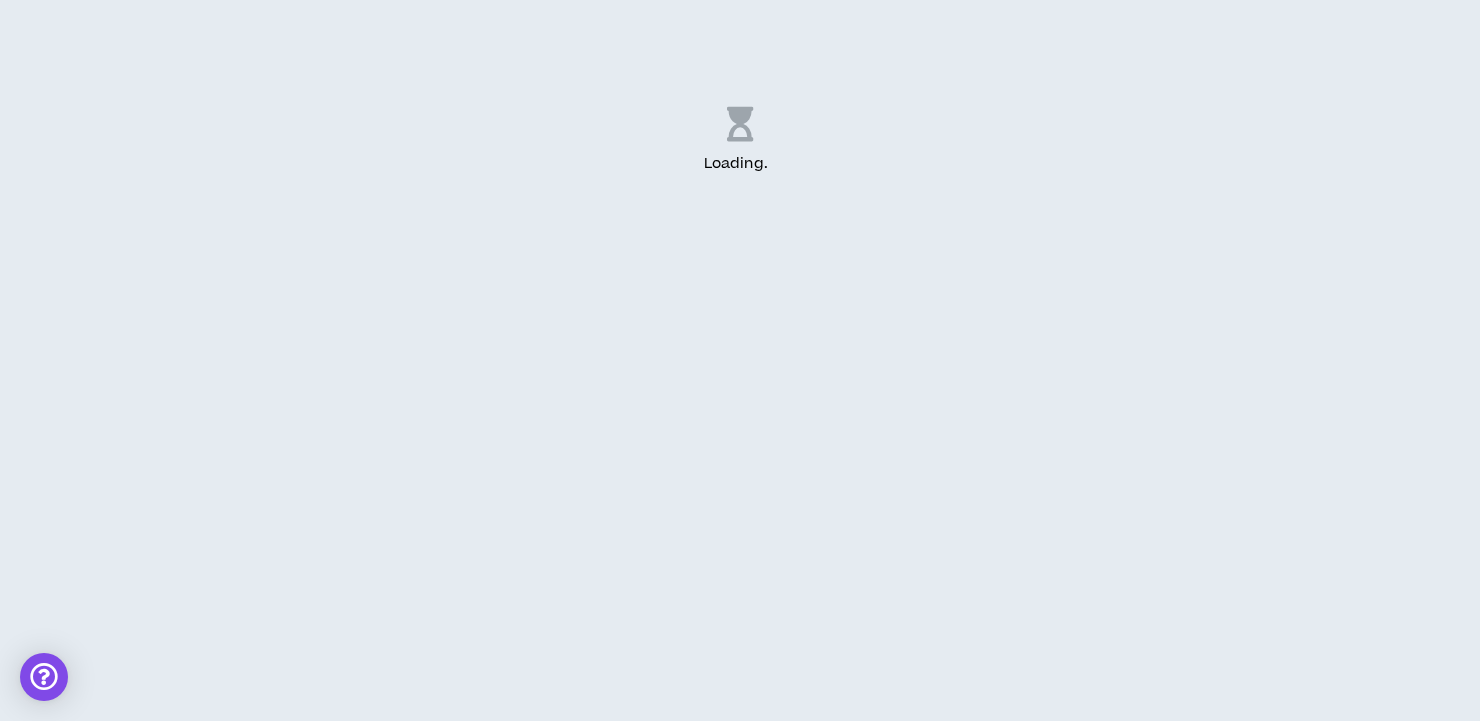 scroll, scrollTop: 0, scrollLeft: 0, axis: both 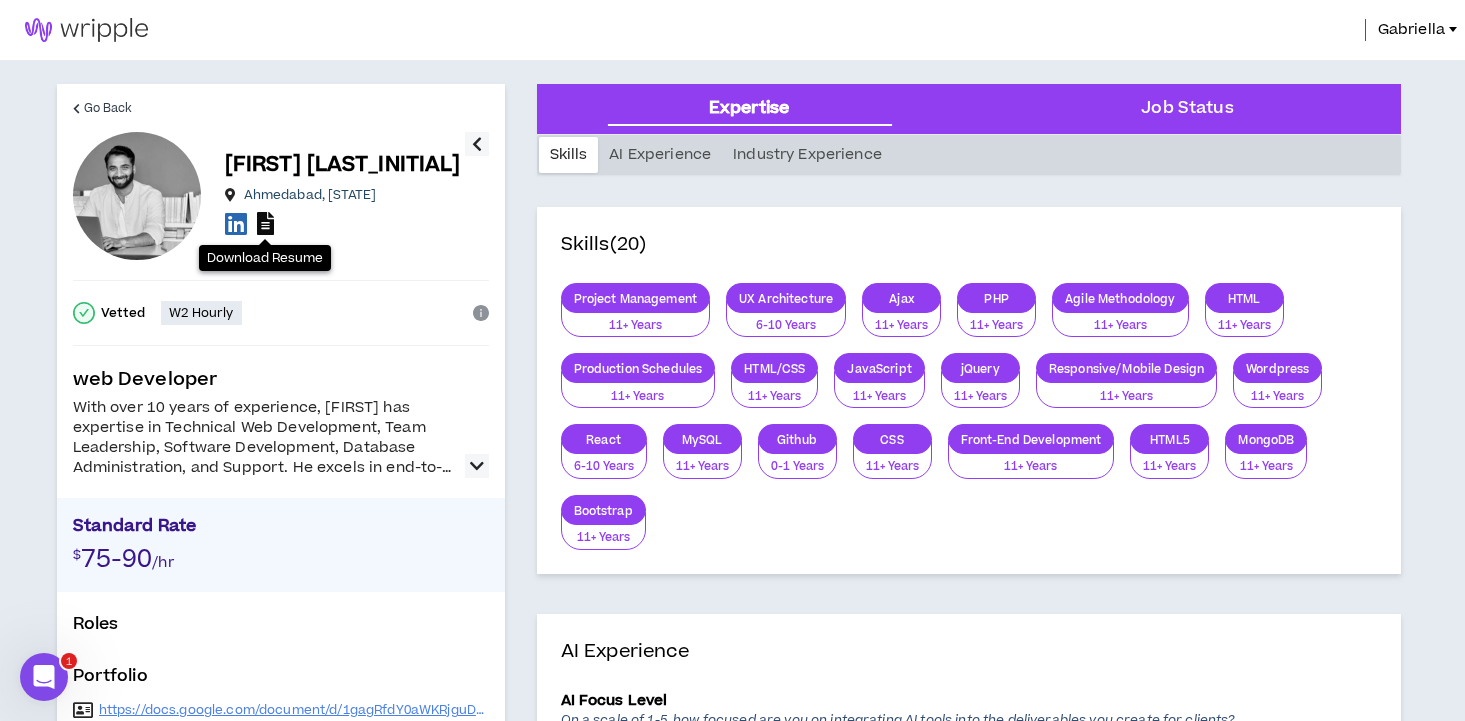 click at bounding box center (265, 223) 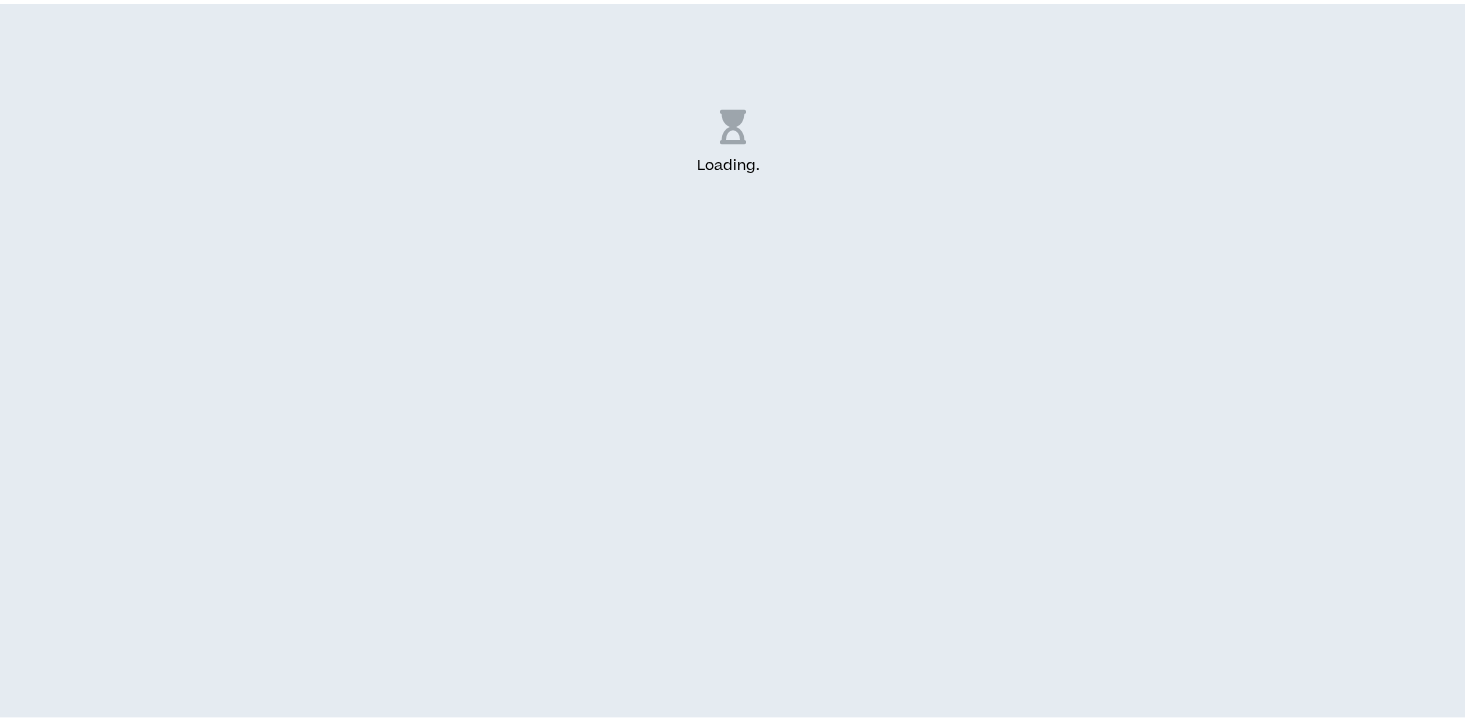 scroll, scrollTop: 0, scrollLeft: 0, axis: both 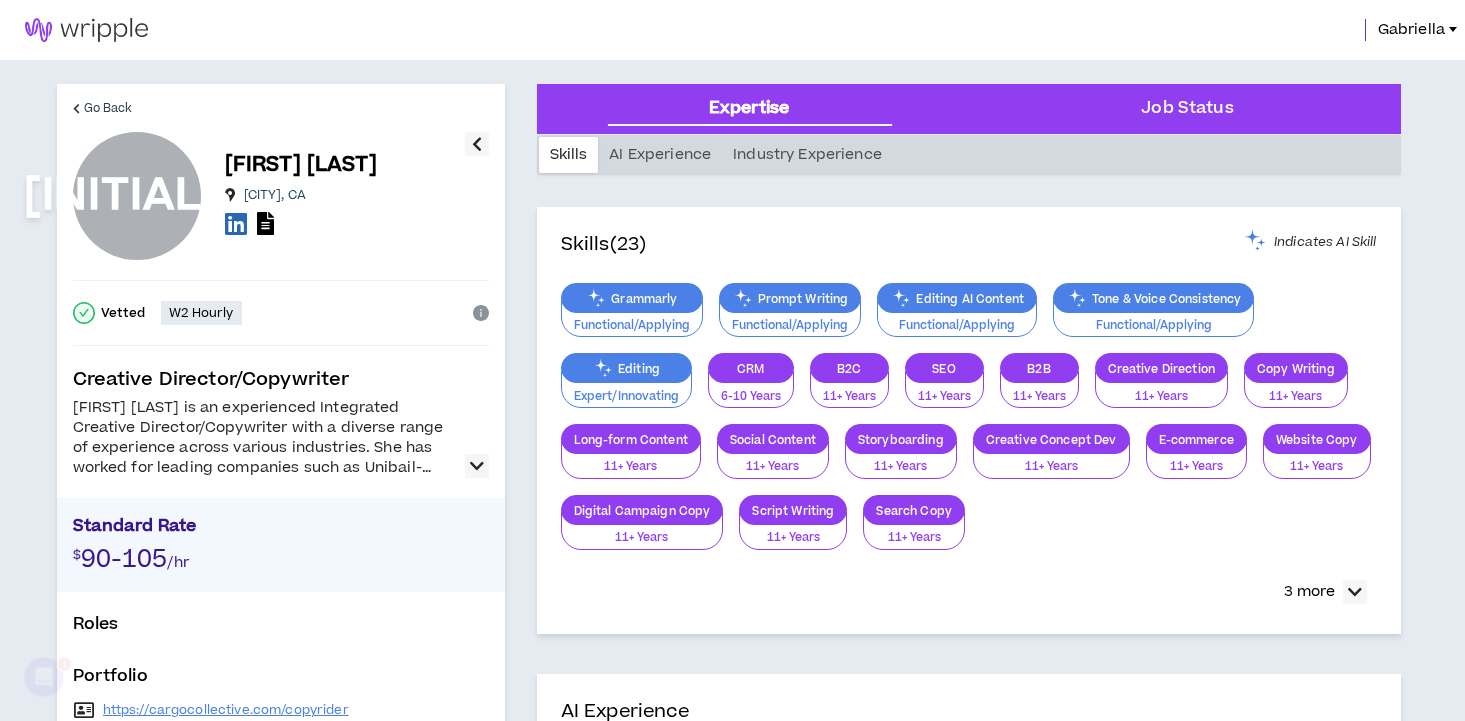 click at bounding box center [477, 466] 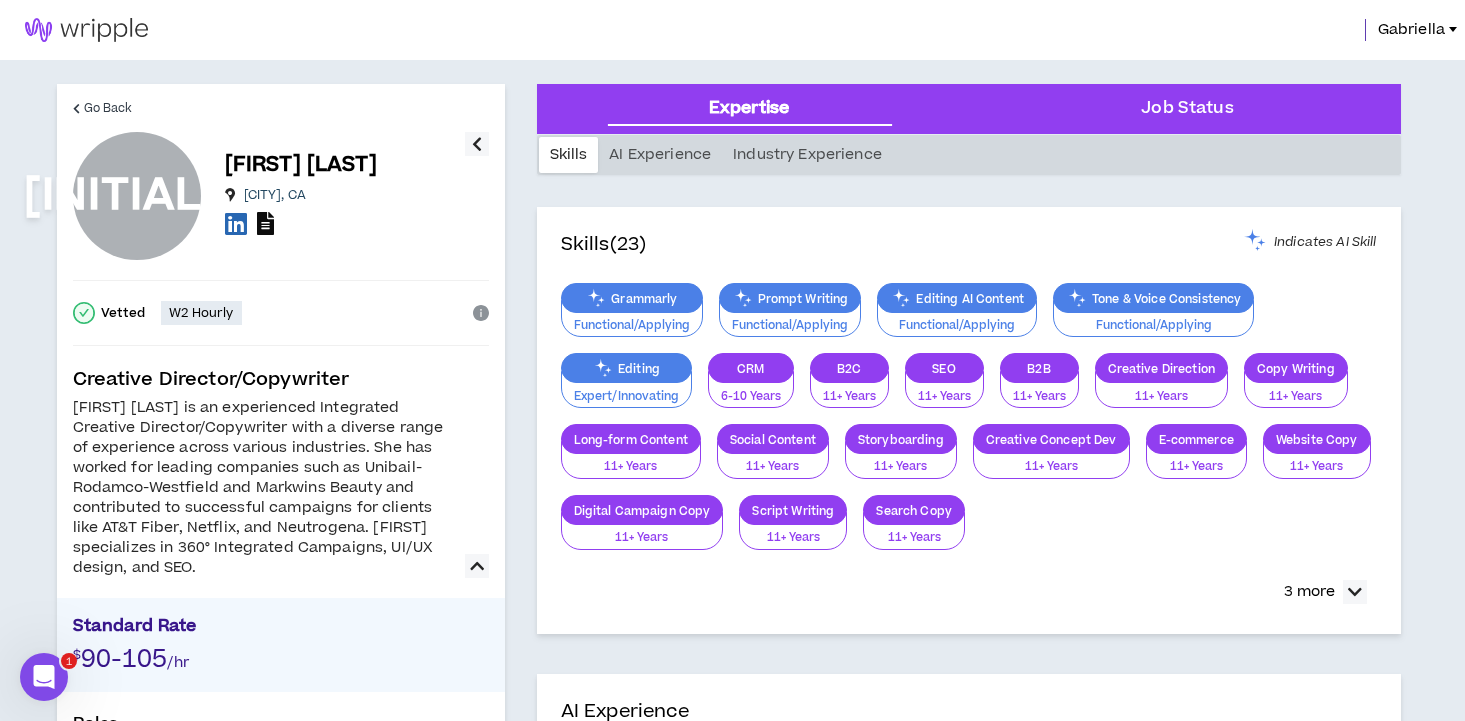 click at bounding box center (265, 223) 